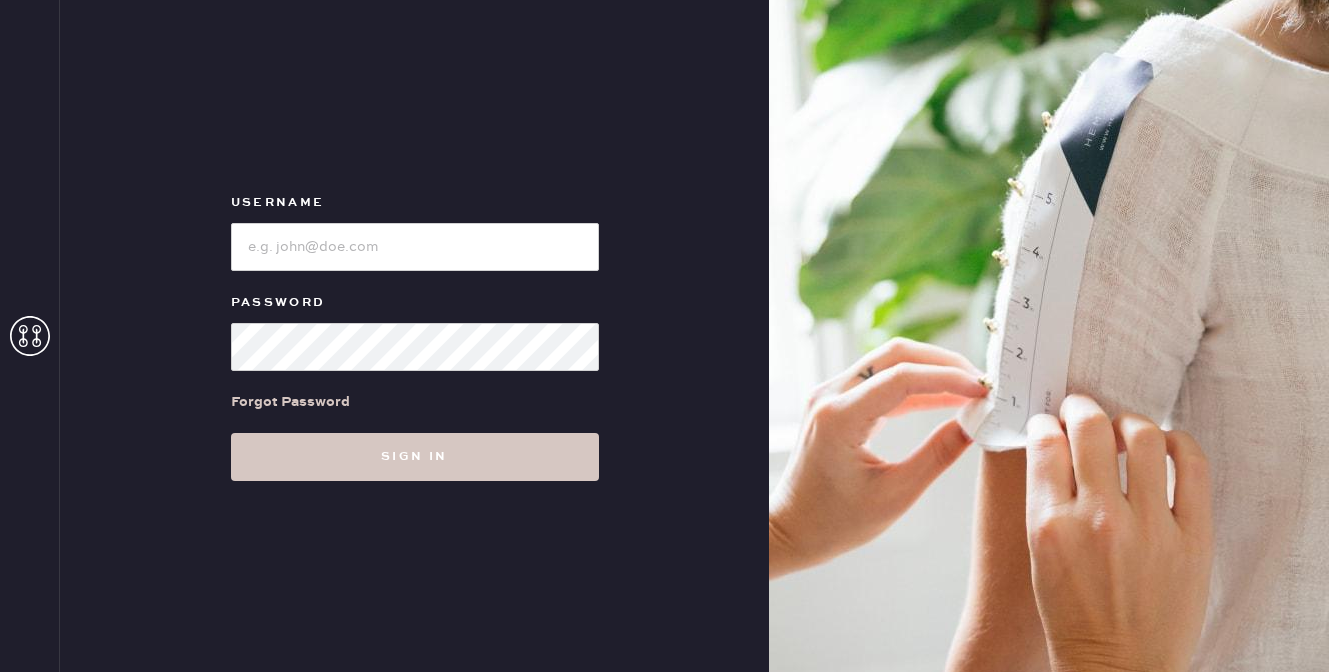 scroll, scrollTop: 0, scrollLeft: 0, axis: both 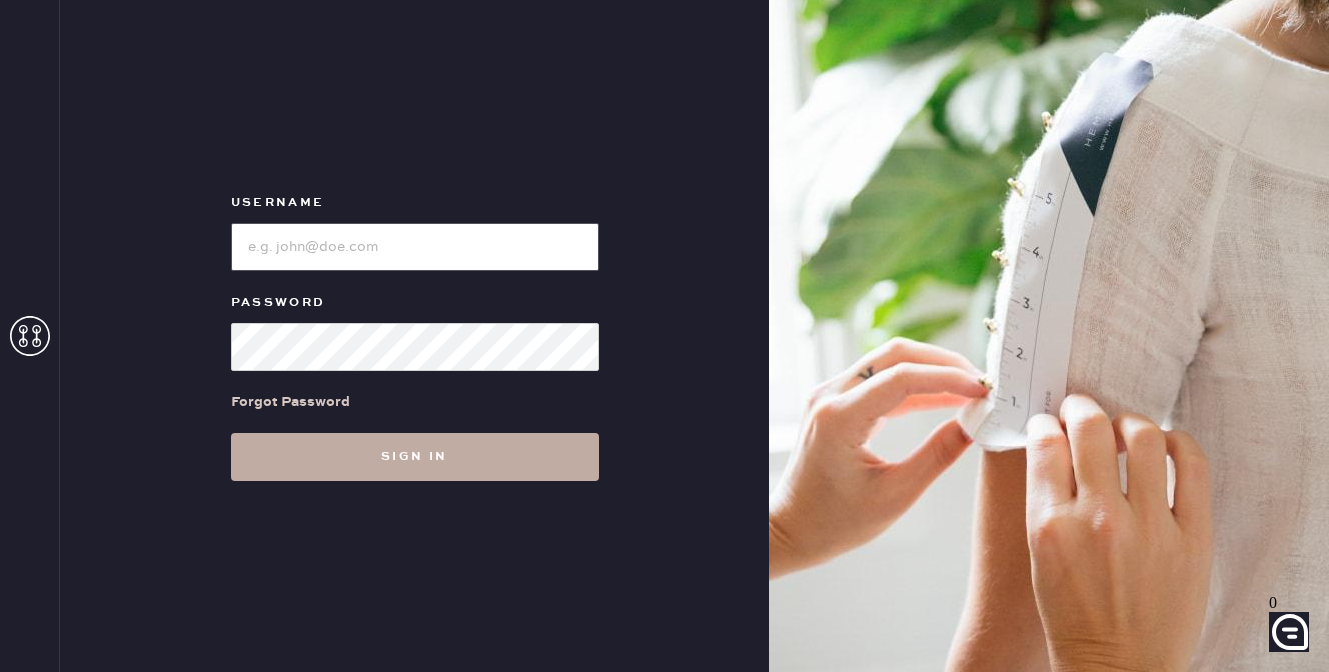 type on "reformationsantamonica" 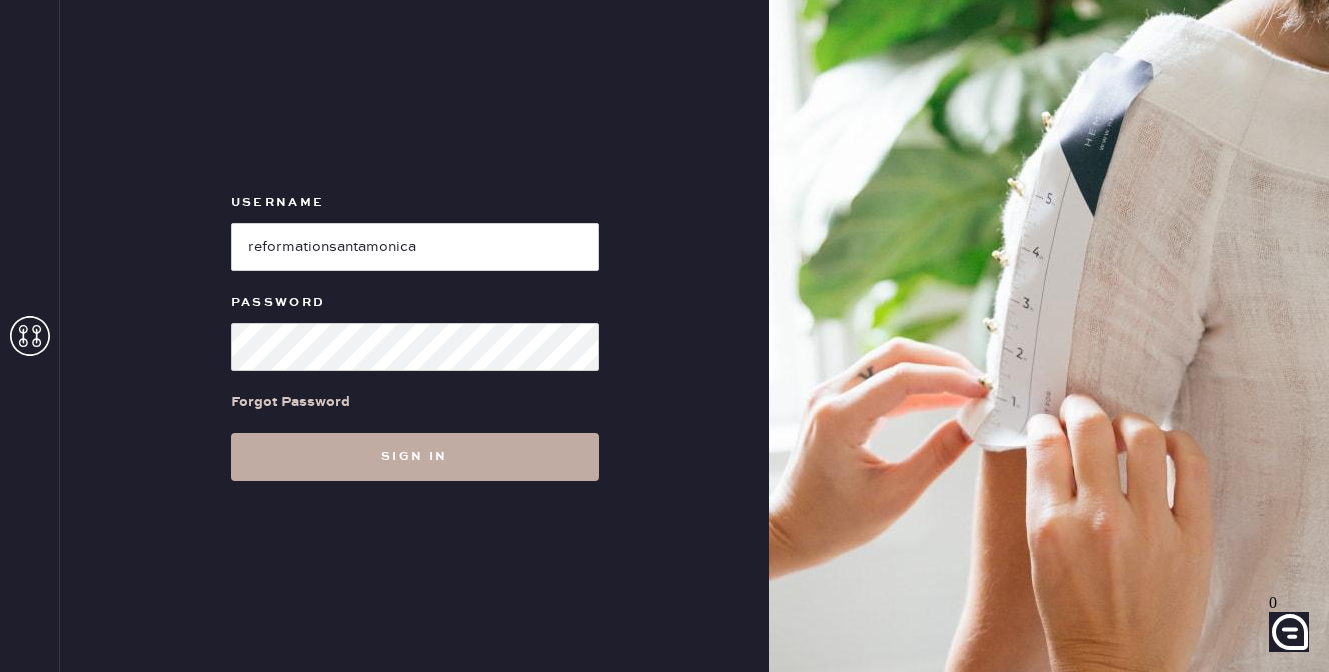 click on "Sign in" at bounding box center (415, 457) 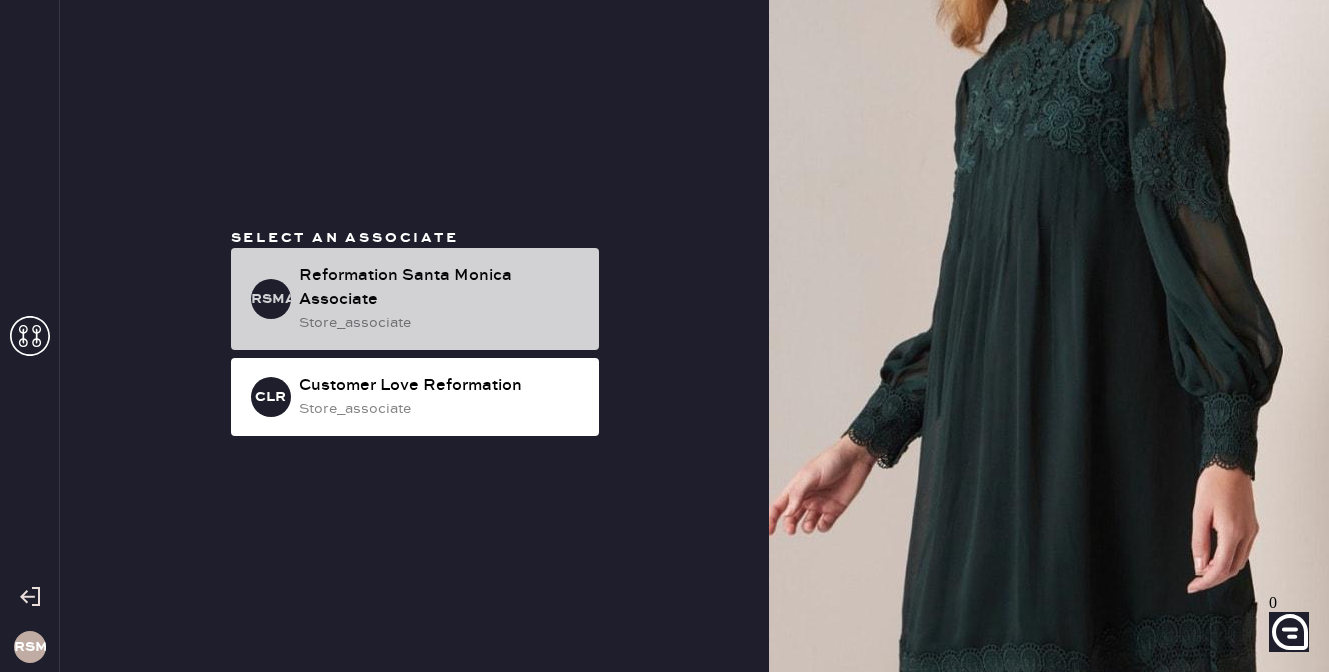 click on "Reformation Santa Monica Associate" at bounding box center [441, 288] 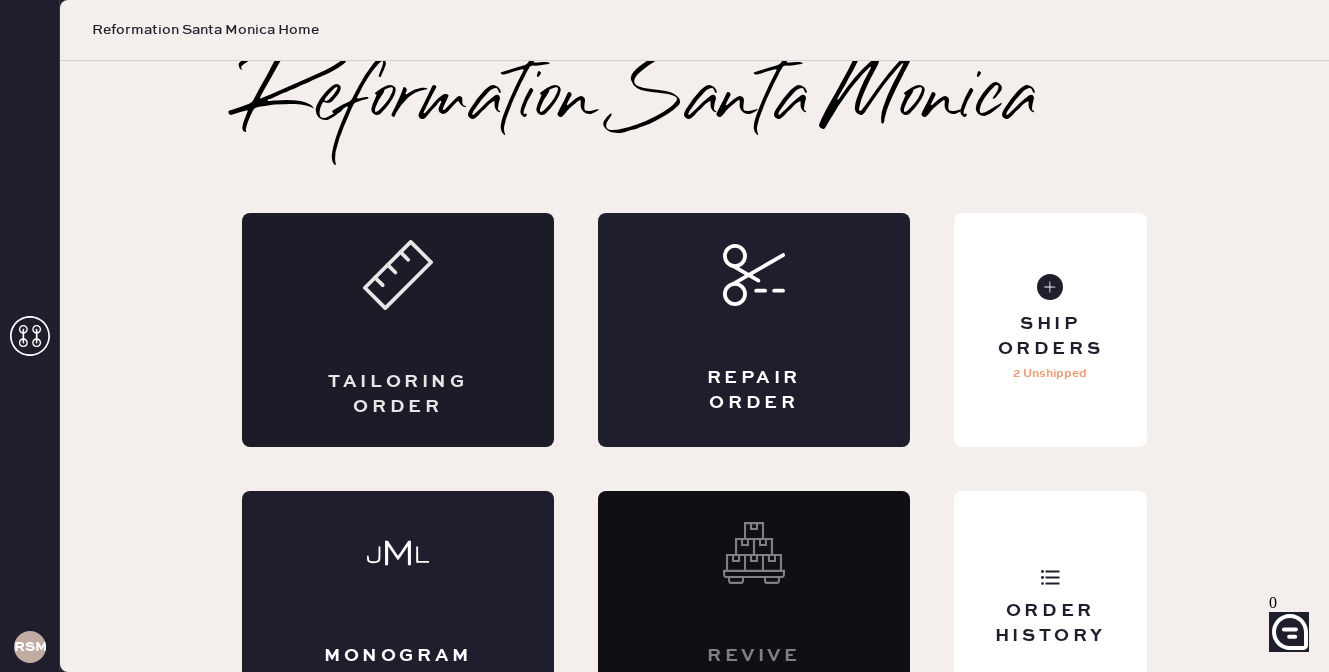 scroll, scrollTop: 53, scrollLeft: 0, axis: vertical 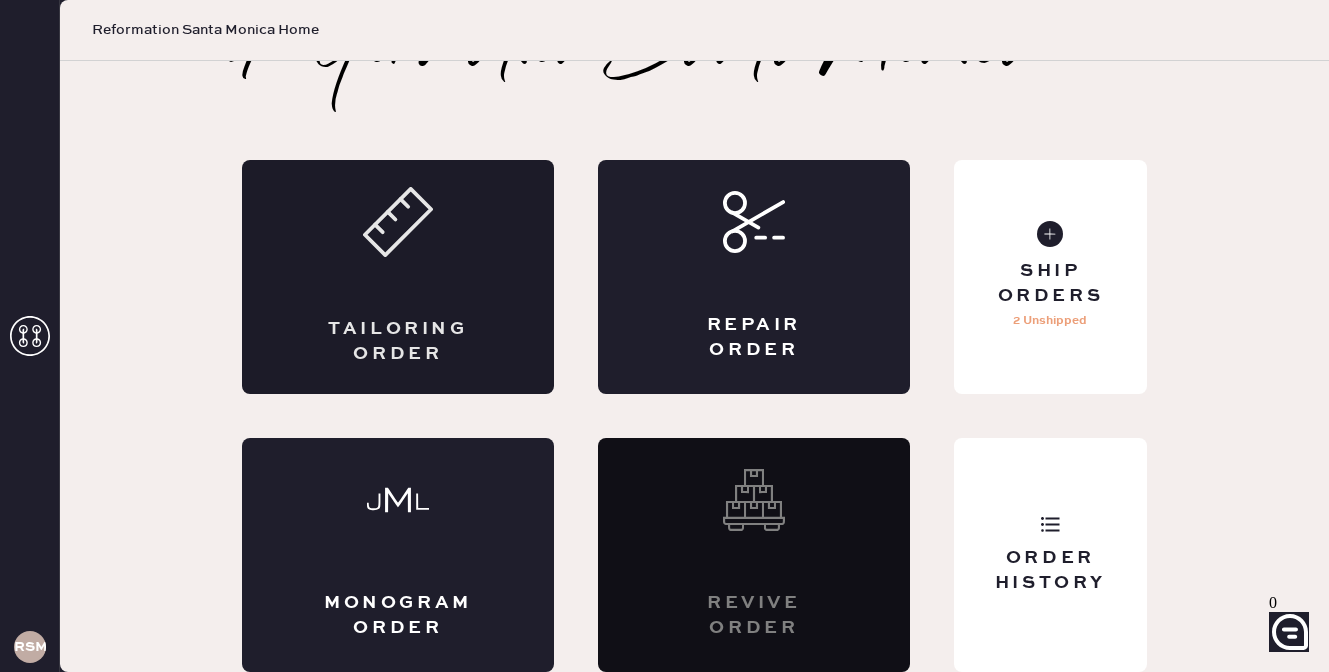 click on "Tailoring Order" at bounding box center [398, 277] 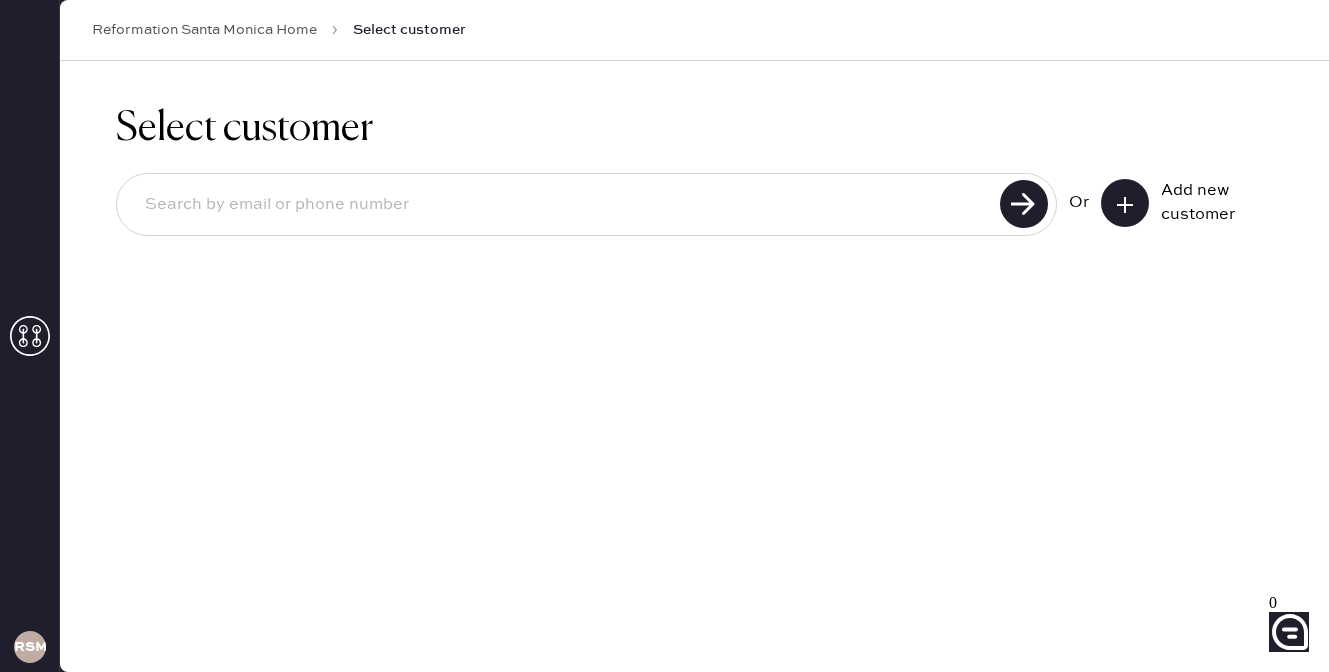 click at bounding box center [561, 205] 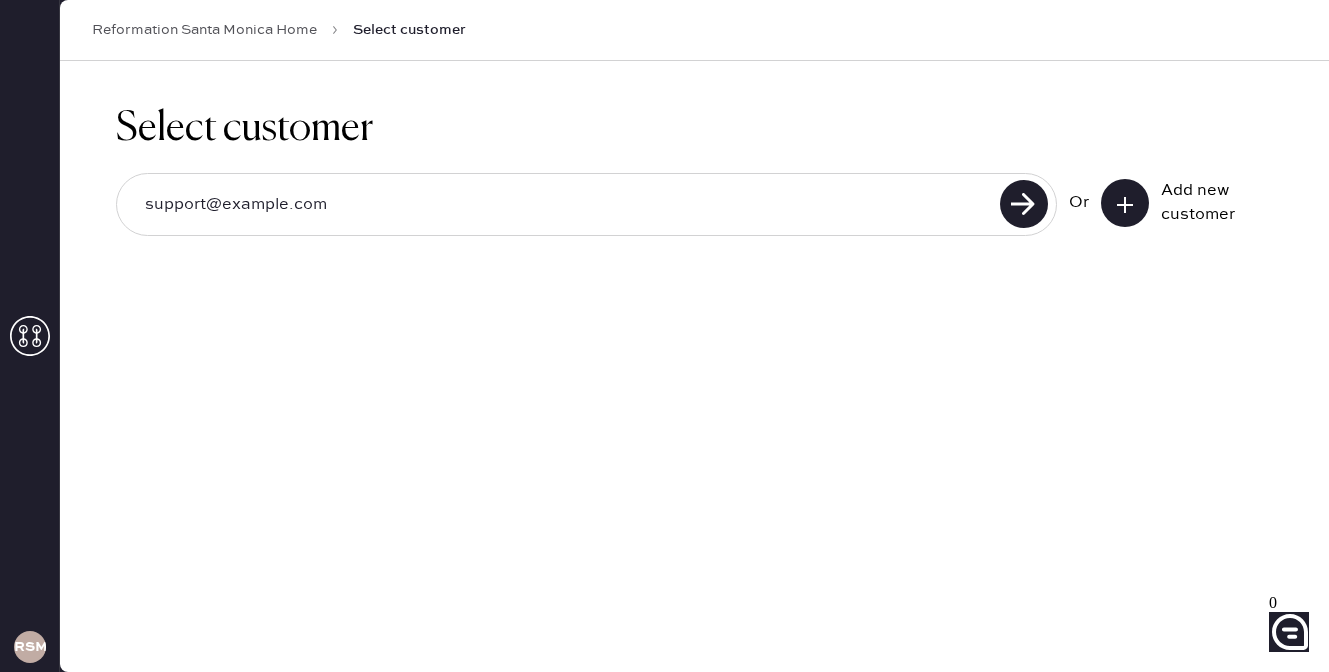 type on "support@example.com" 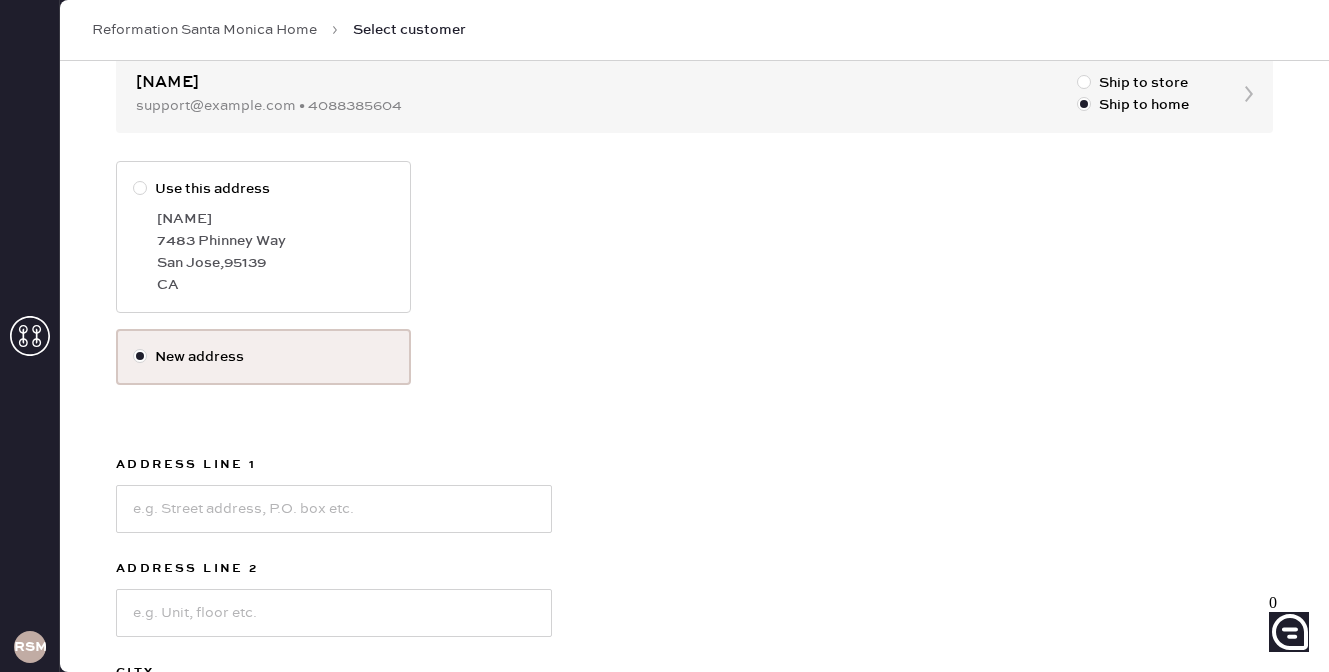 click on "Use this address [NAME] 7483 Phinney Way San Jose , CA 95139" at bounding box center (263, 237) 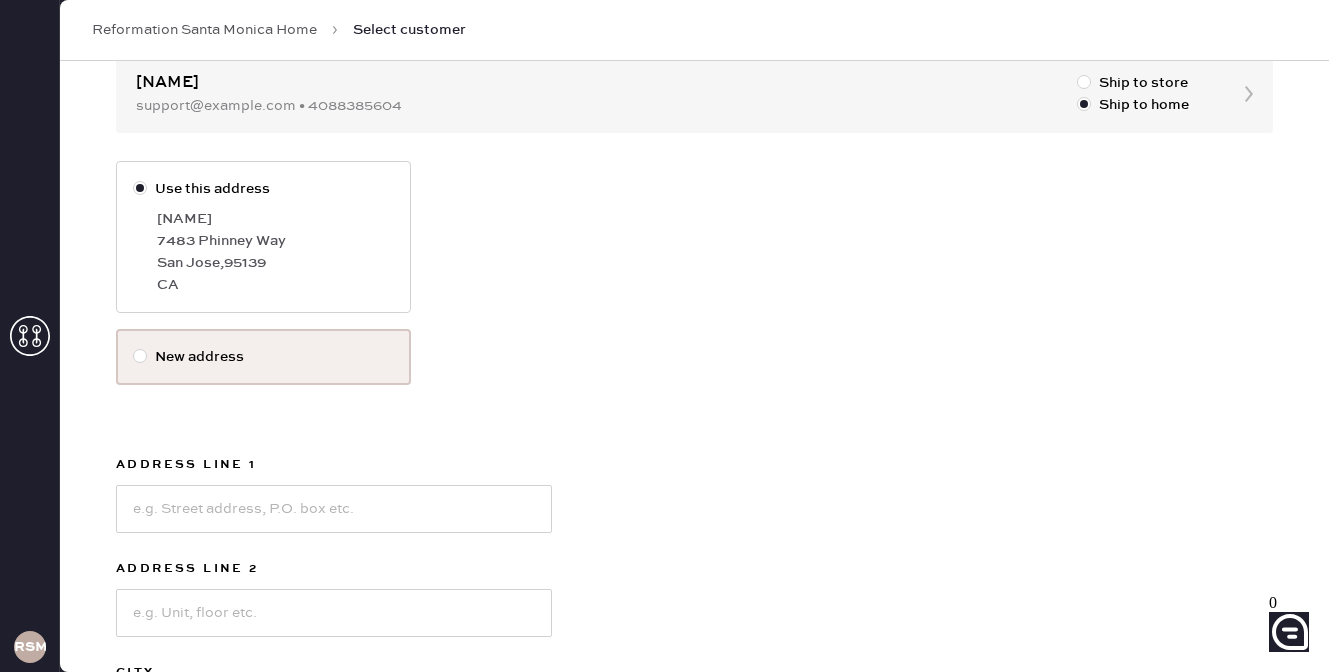 scroll, scrollTop: 50, scrollLeft: 0, axis: vertical 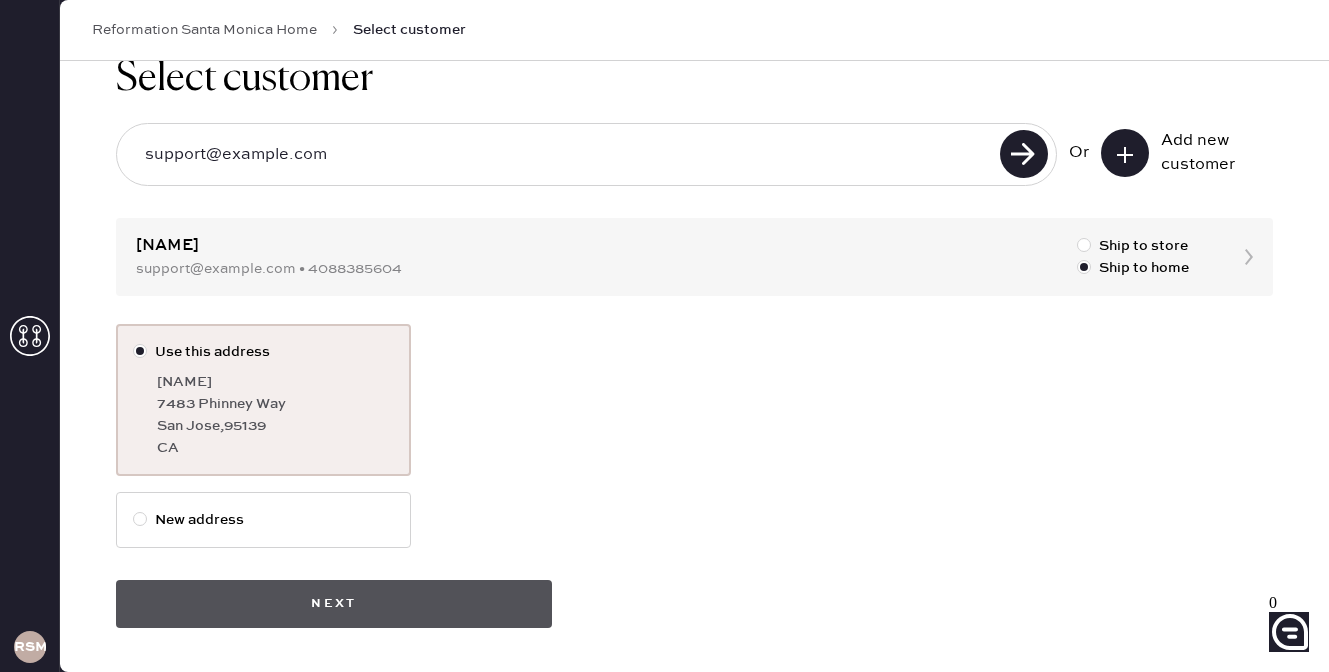 click on "Next" at bounding box center [334, 604] 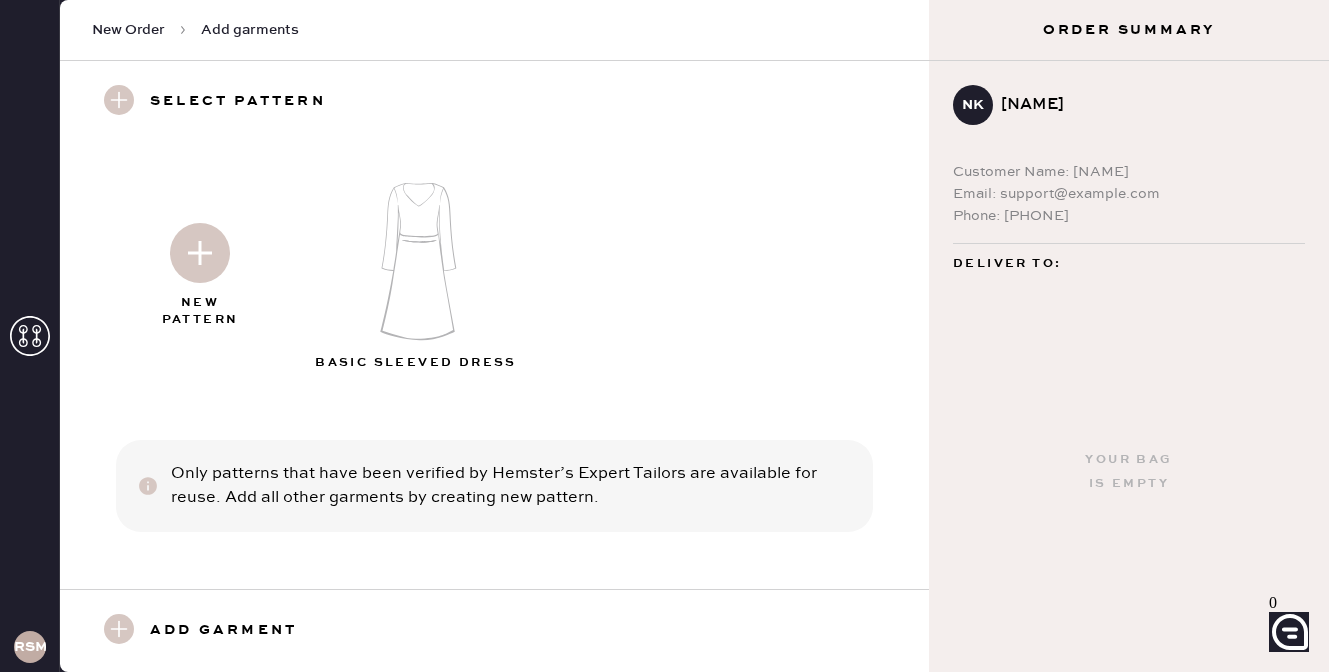 click on "New Pattern Basic Sleeved Dress Only patterns that have been verified by Hemster’s Expert Tailors are available for reuse. Add all other garments by creating new pattern." at bounding box center [494, 366] 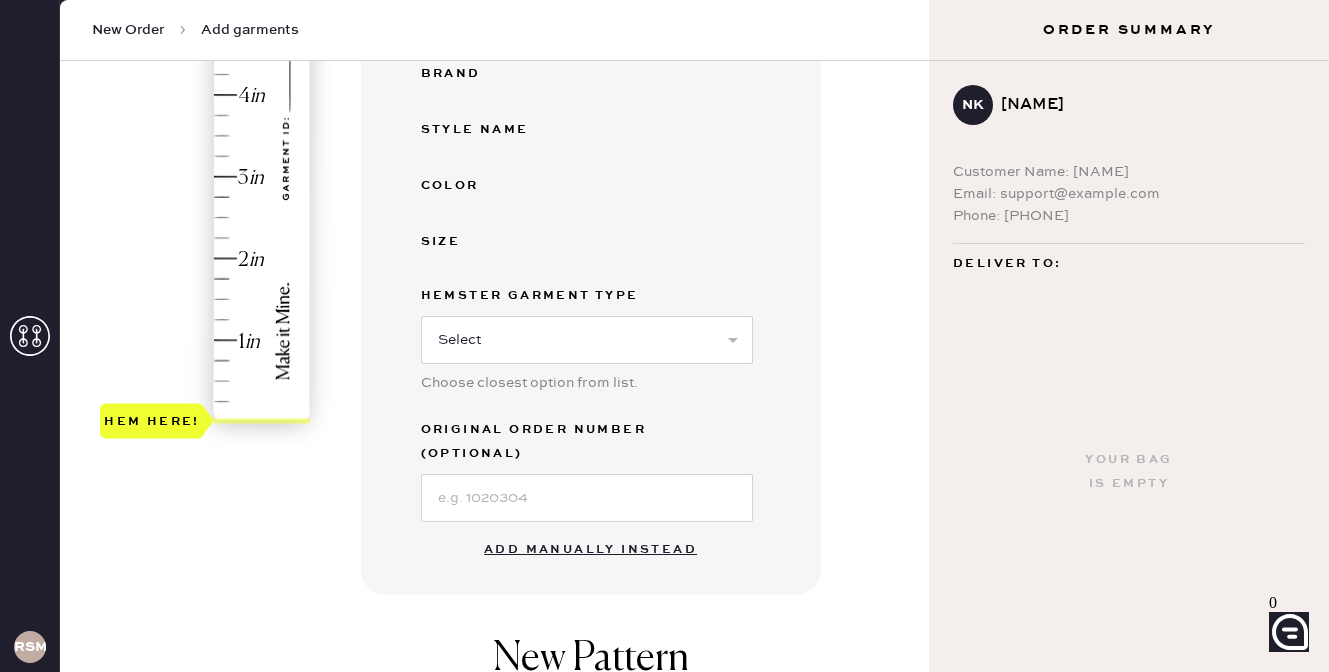 scroll, scrollTop: 603, scrollLeft: 0, axis: vertical 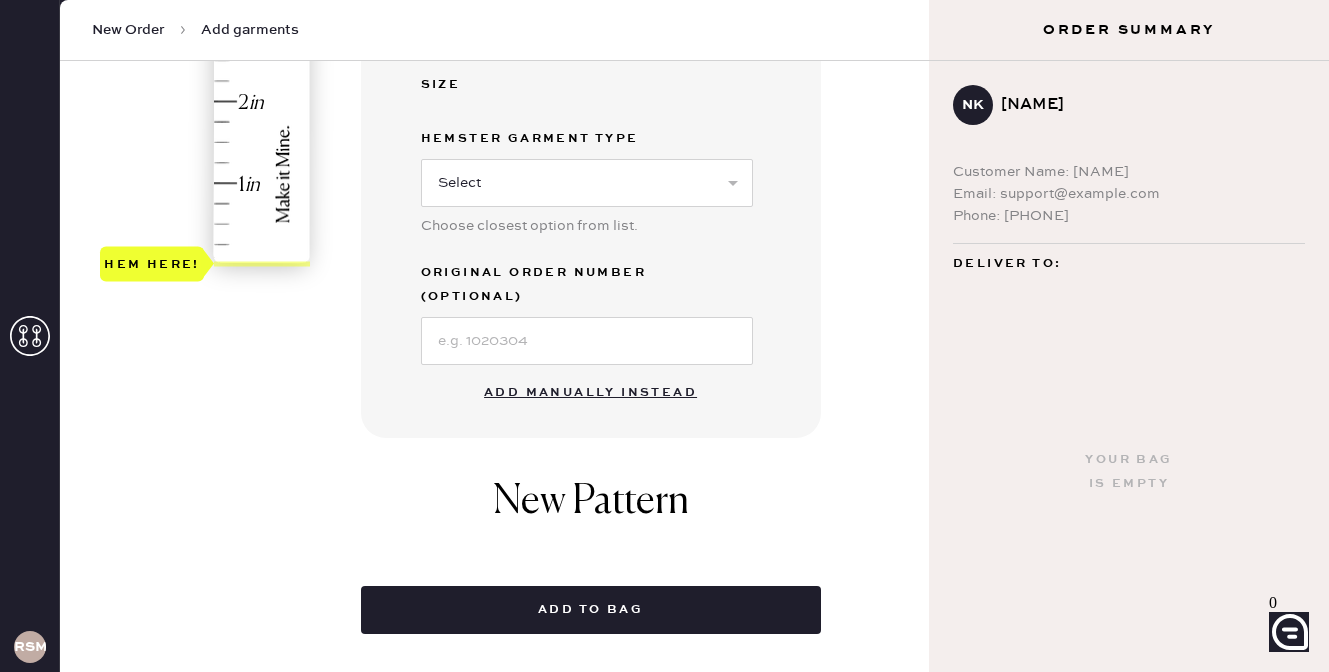 click on "Add manually instead" at bounding box center [590, 393] 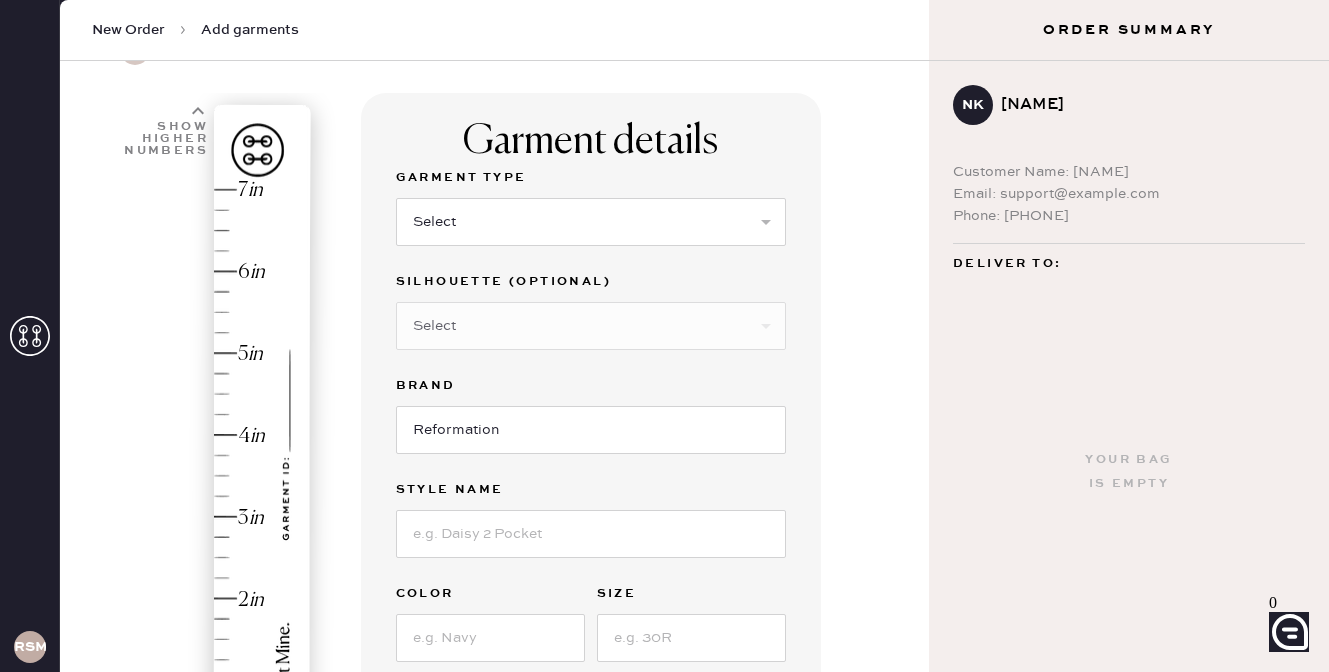 scroll, scrollTop: 117, scrollLeft: 0, axis: vertical 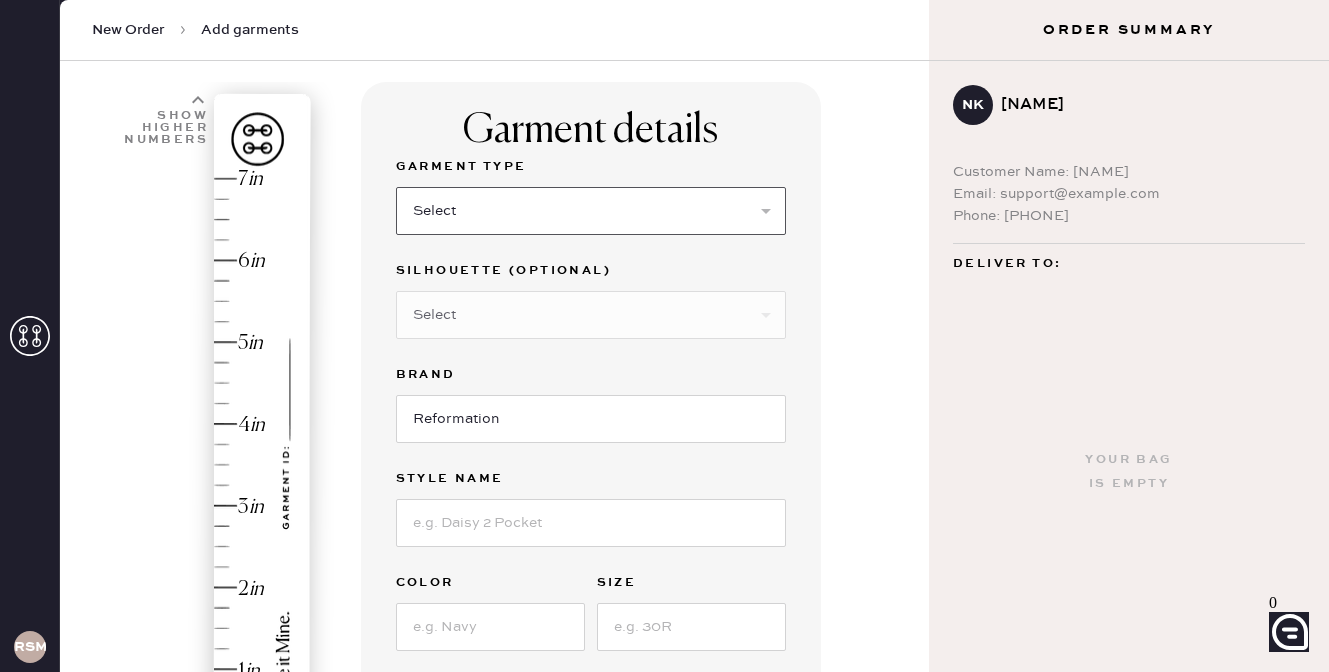 click on "Select Basic Skirt Jeans Leggings Pants Shorts Basic Sleeved Dress Basic Sleeveless Dress Basic Strap Dress Strap Jumpsuit Button Down Top Sleeved Top Sleeveless Top" at bounding box center (591, 211) 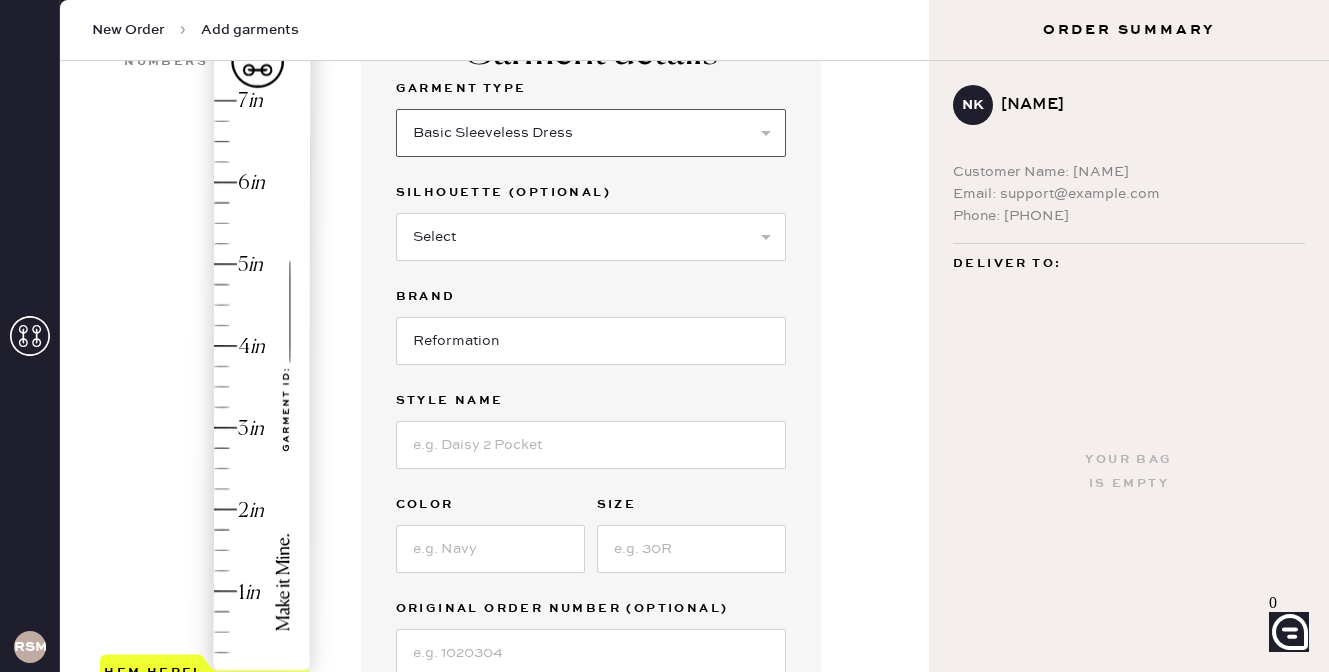 scroll, scrollTop: 209, scrollLeft: 0, axis: vertical 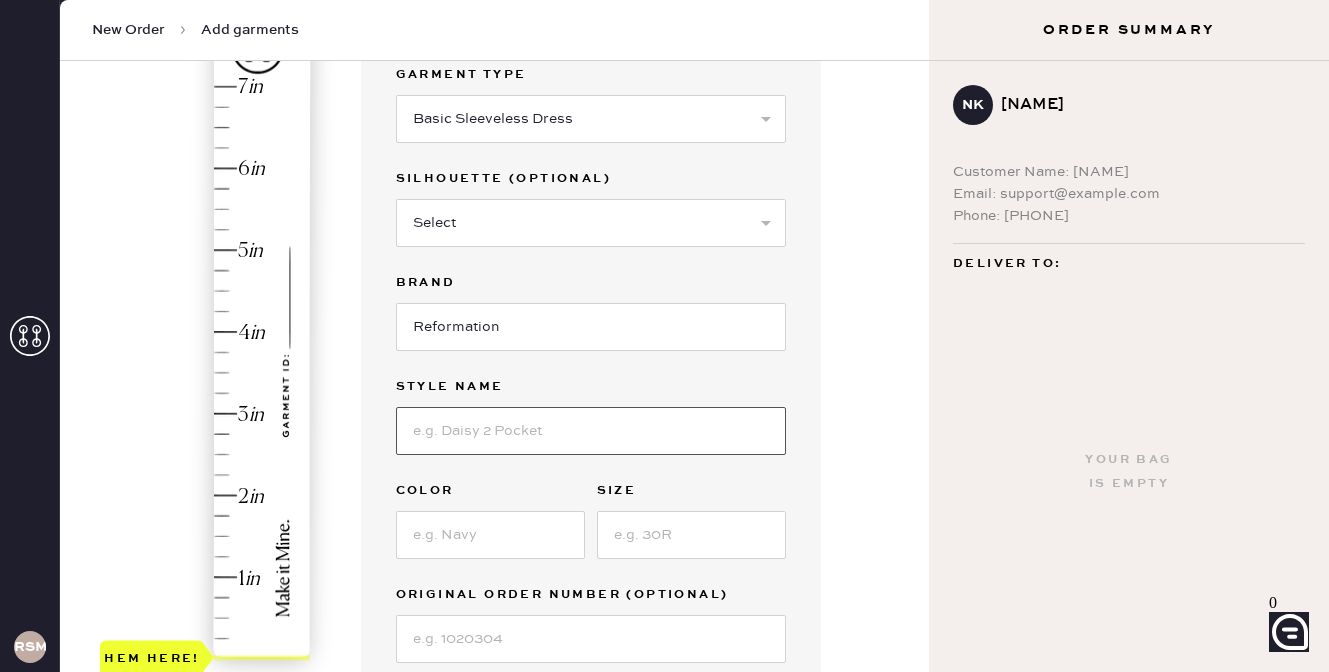 click at bounding box center [591, 431] 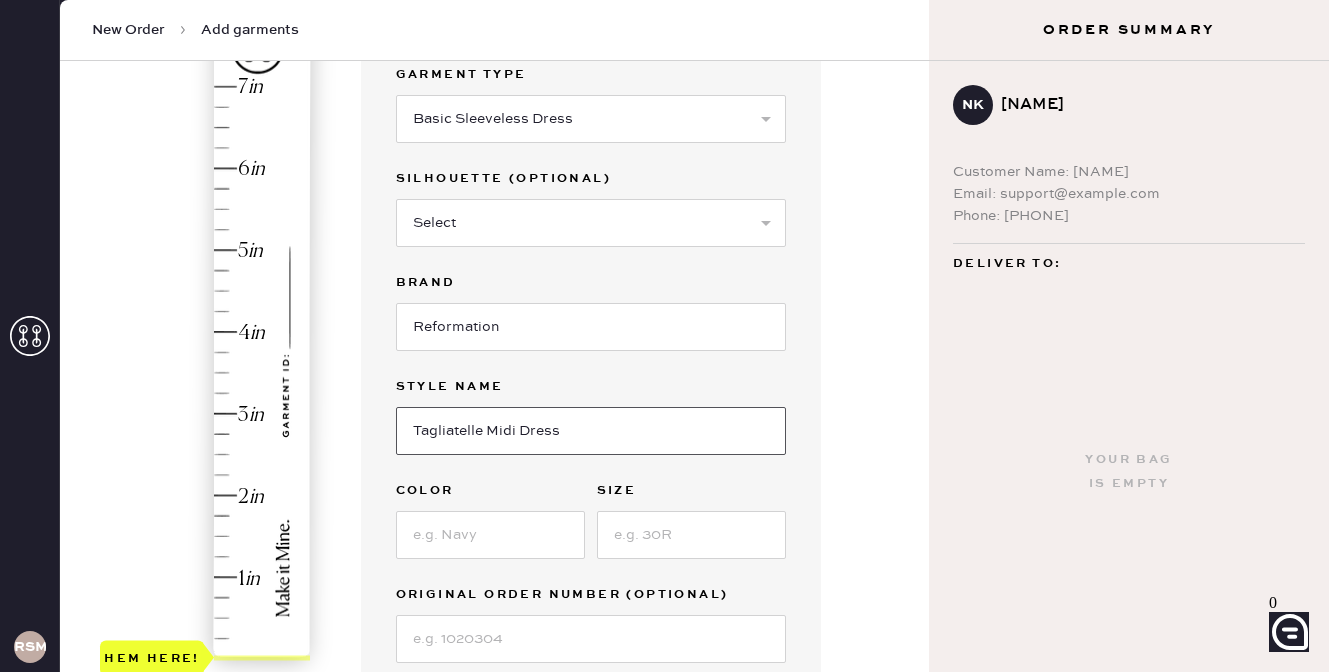 type on "Tagliatelle Midi Dress" 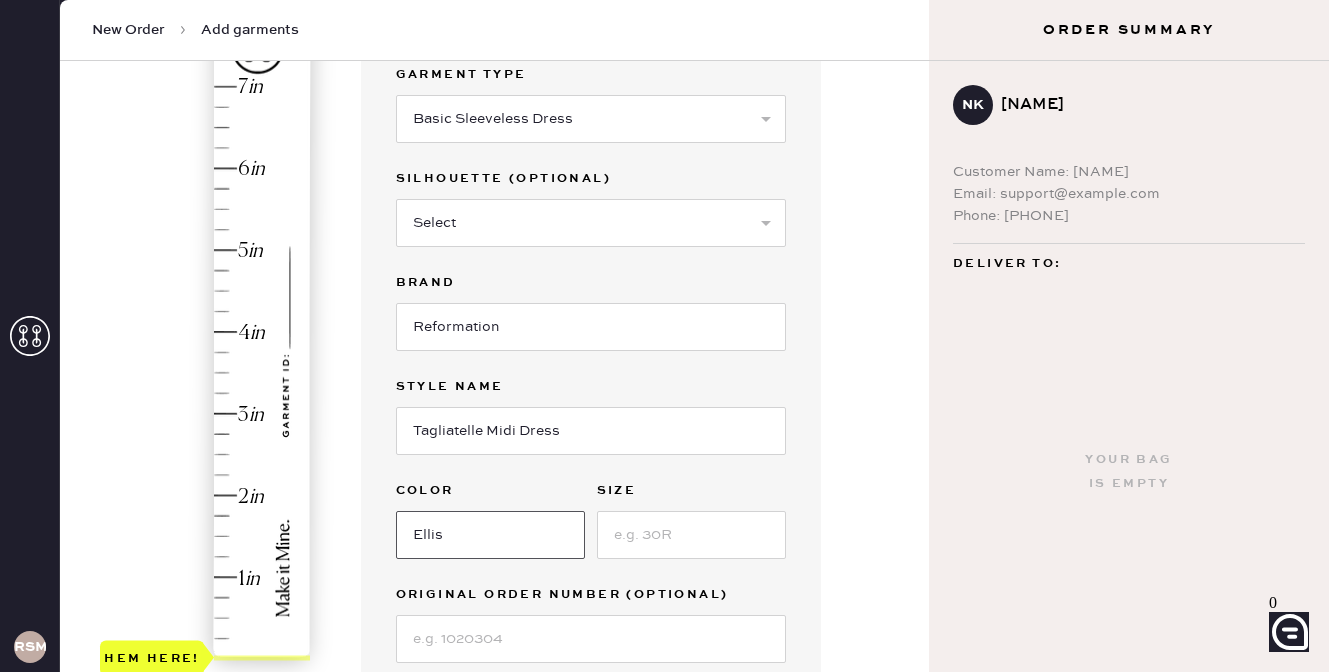 type on "Ellis" 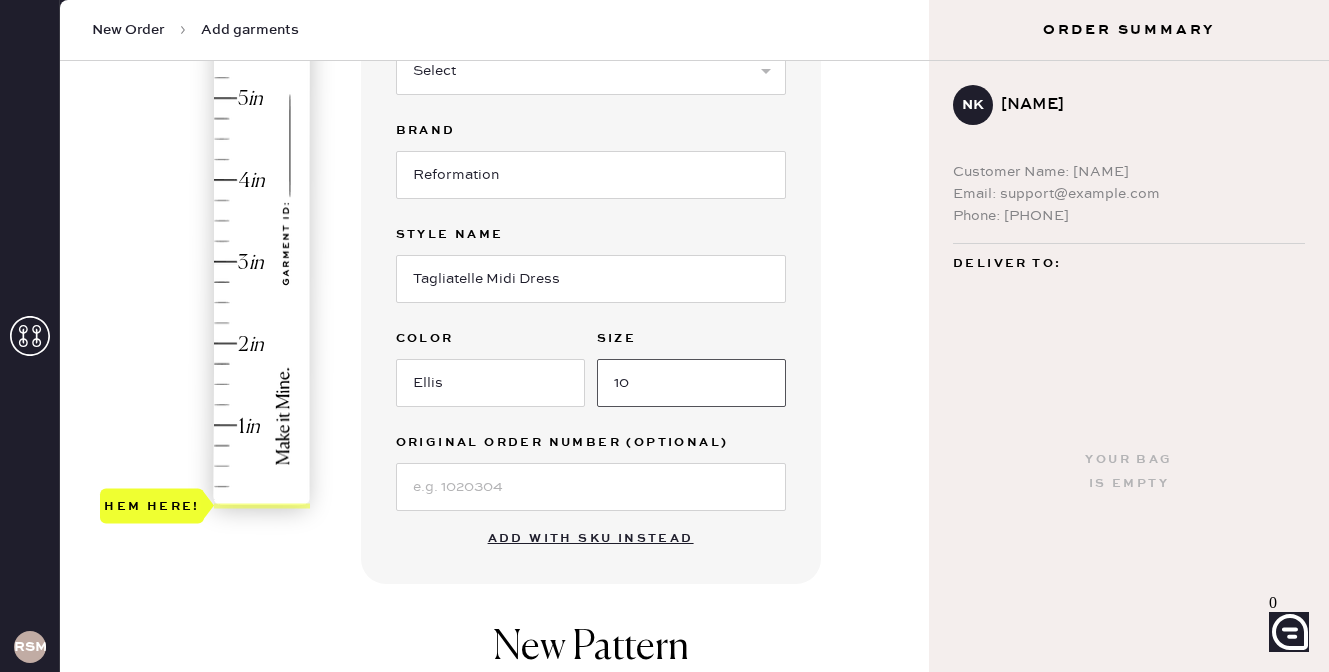 scroll, scrollTop: 371, scrollLeft: 0, axis: vertical 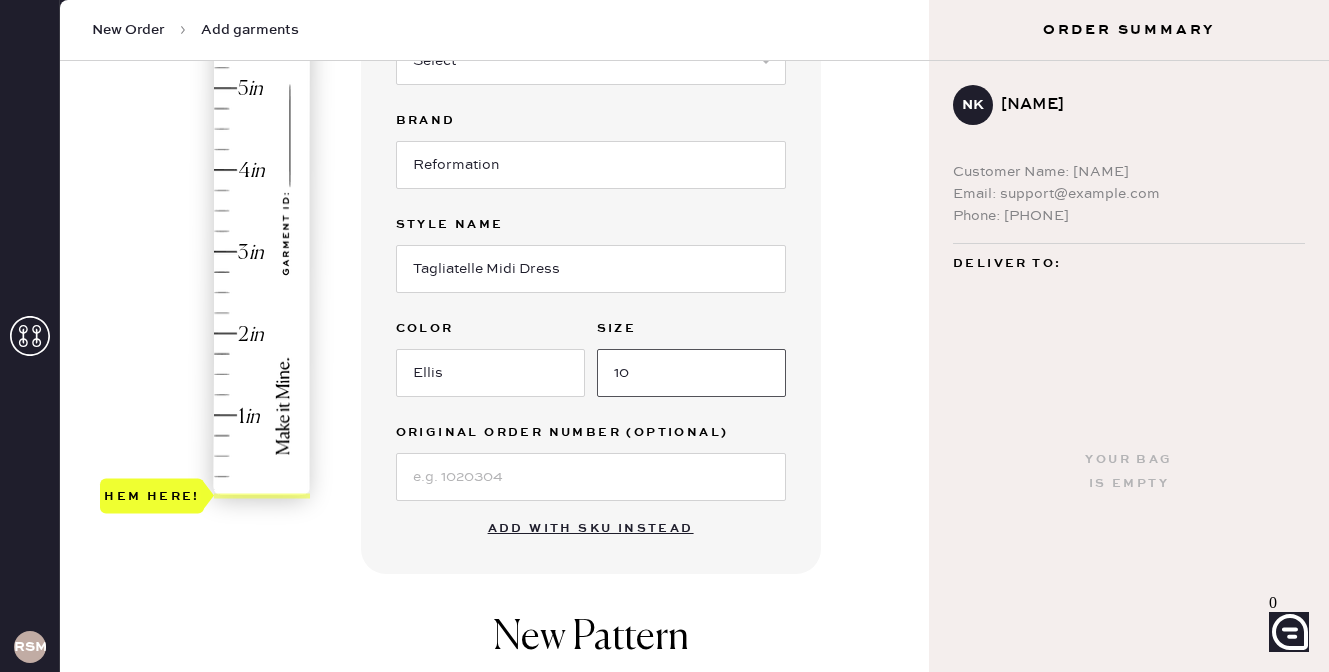 type on "10" 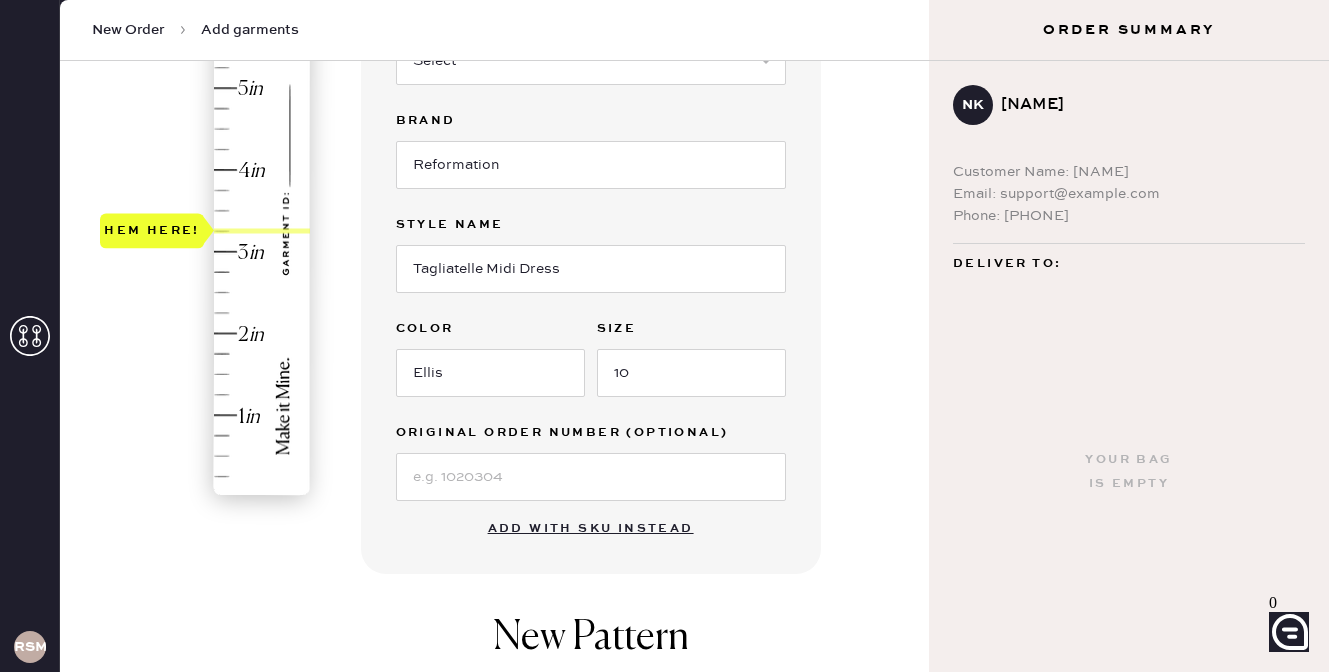 drag, startPoint x: 159, startPoint y: 488, endPoint x: 201, endPoint y: 228, distance: 263.37045 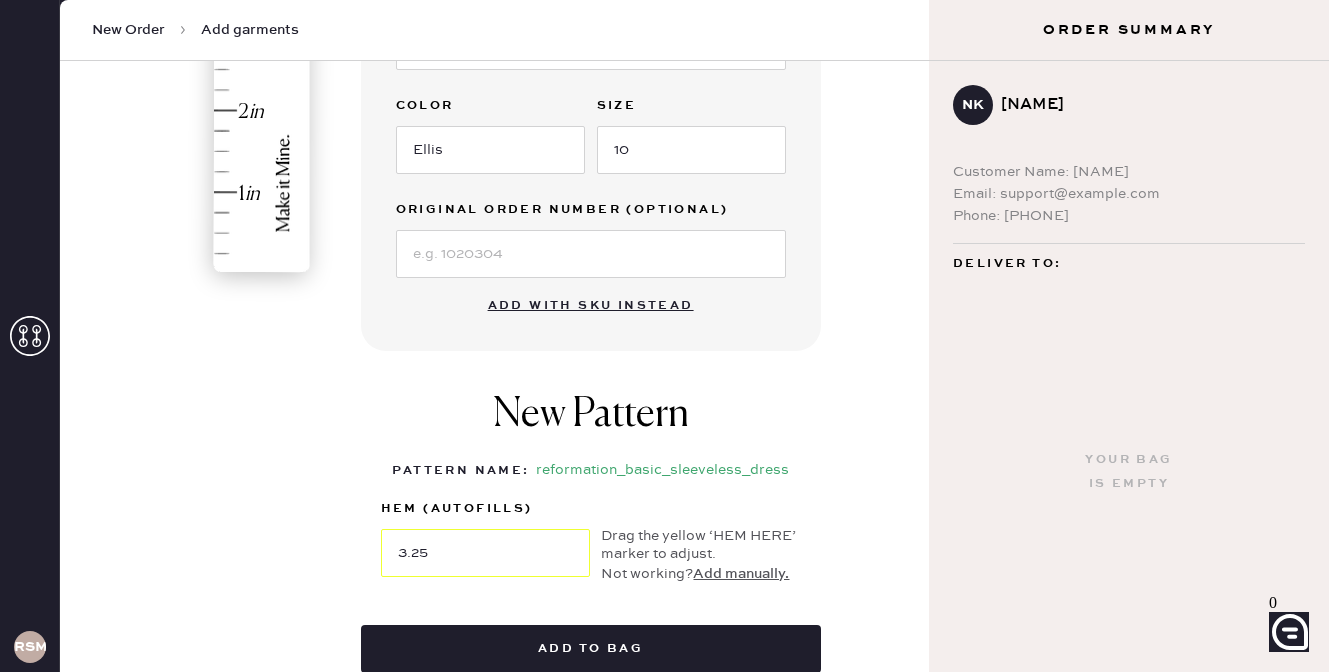 scroll, scrollTop: 722, scrollLeft: 0, axis: vertical 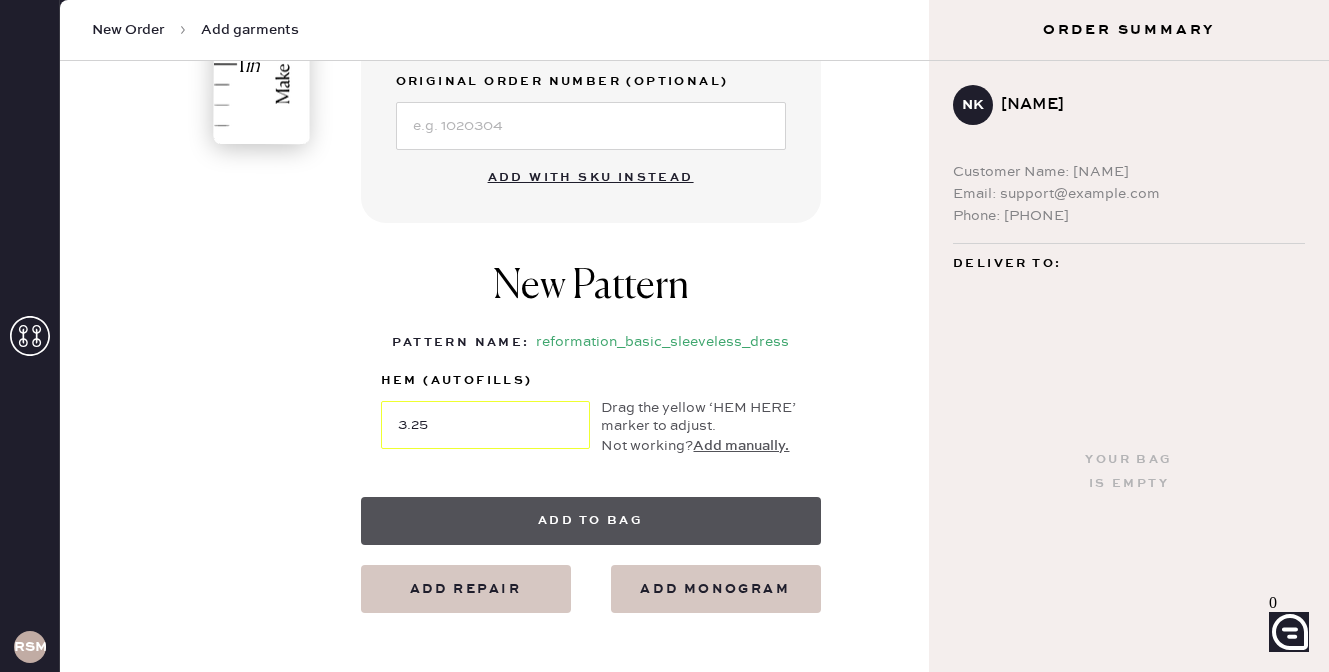 click on "Add to bag" at bounding box center [591, 521] 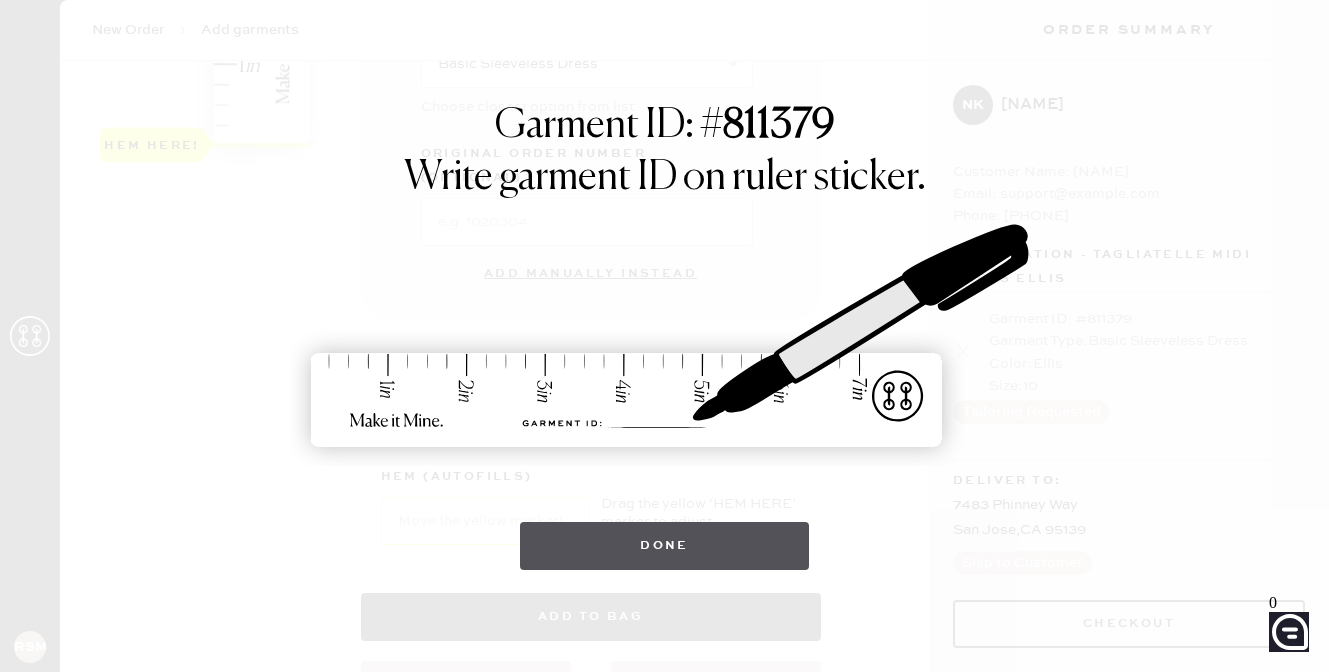 click on "Done" at bounding box center (664, 546) 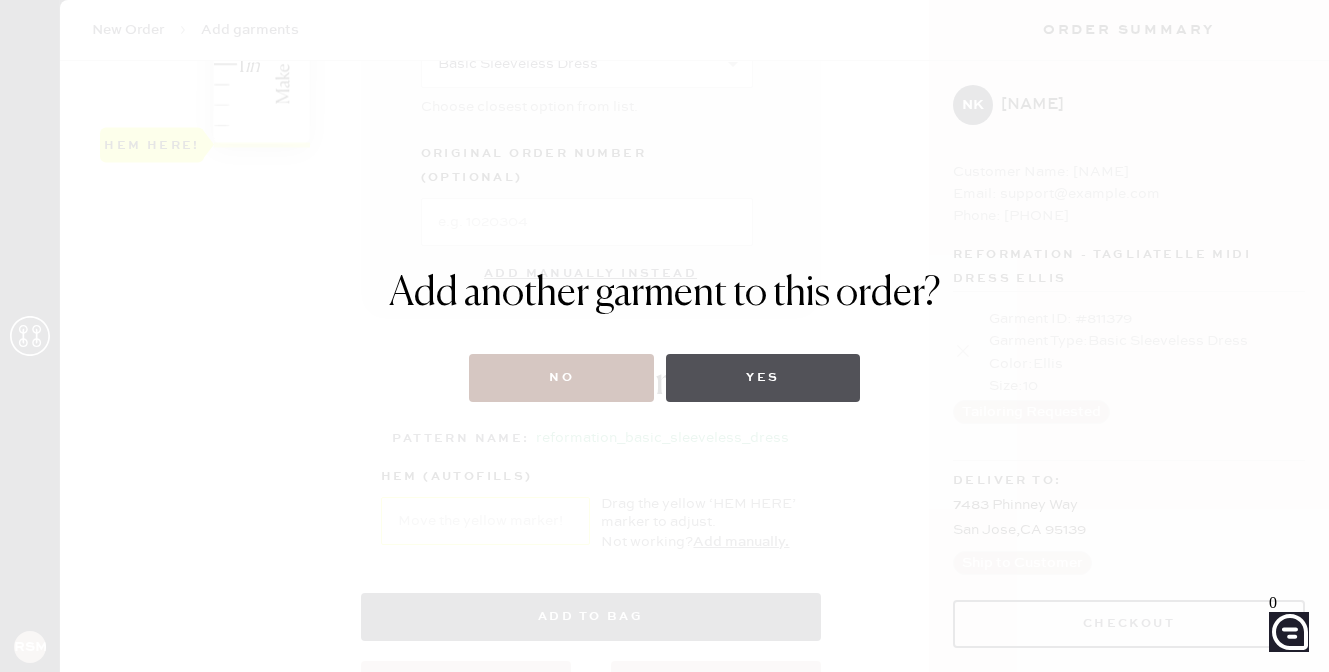 click on "Yes" at bounding box center (762, 378) 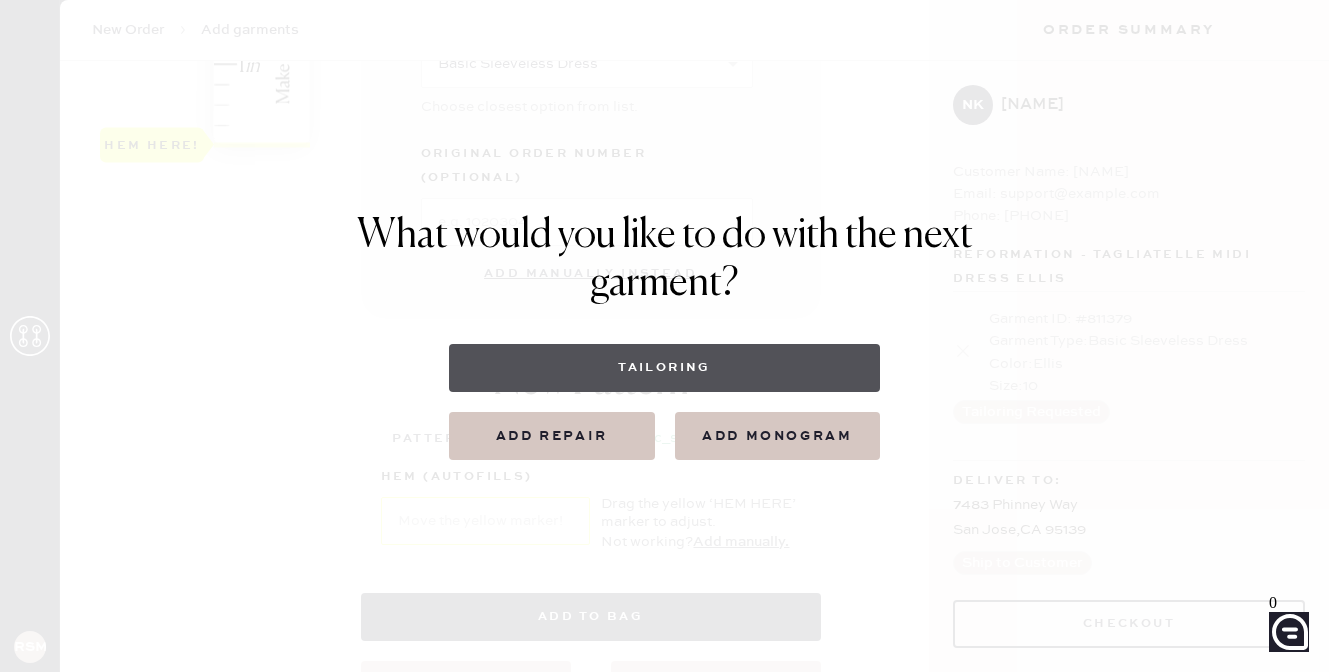 click on "Tailoring" at bounding box center (664, 368) 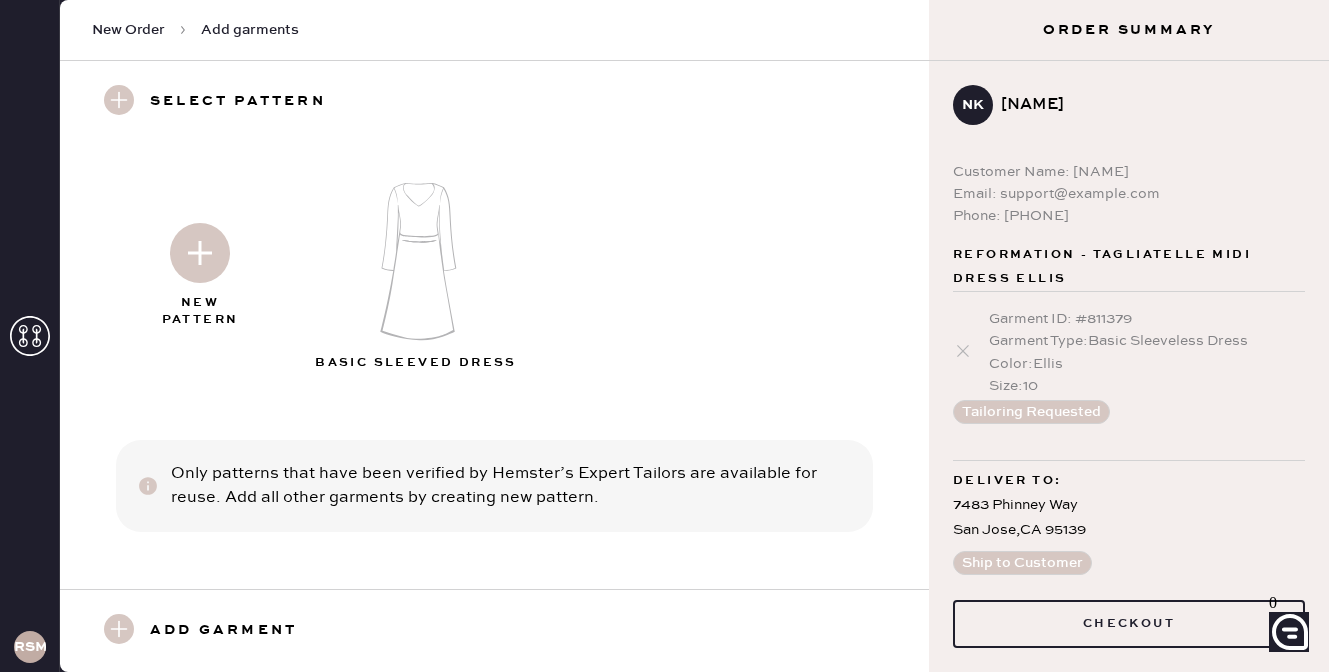 click at bounding box center [200, 253] 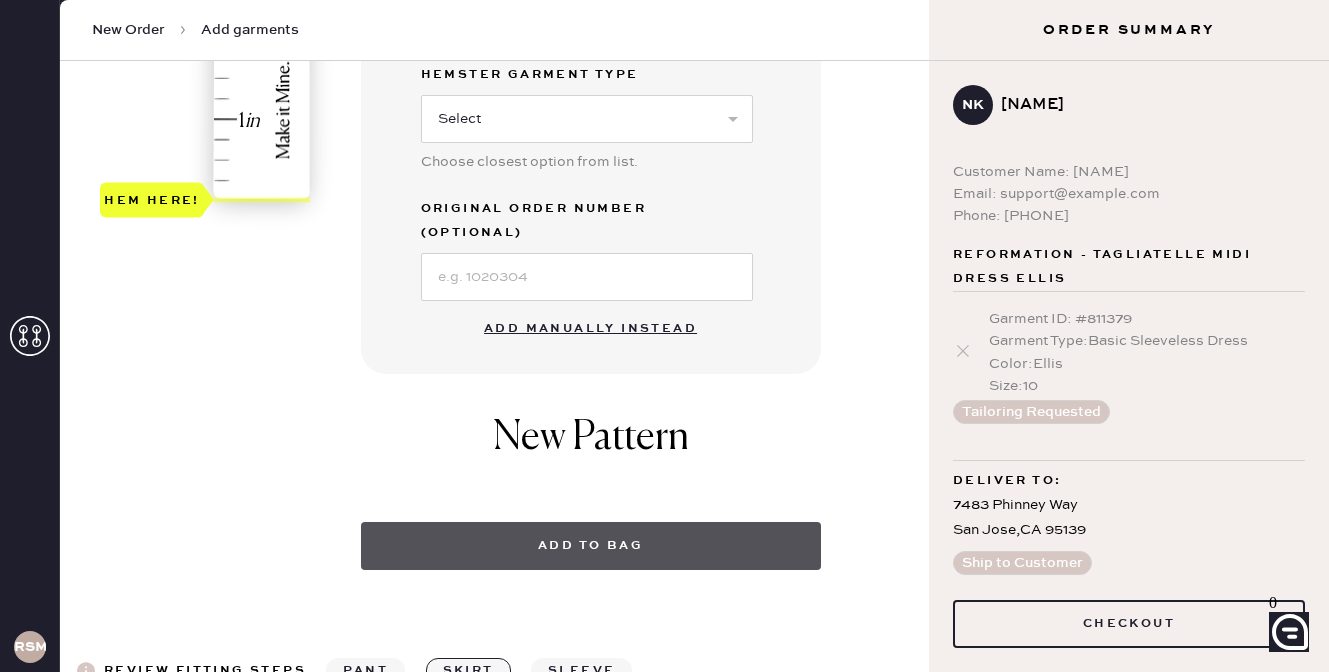 scroll, scrollTop: 655, scrollLeft: 0, axis: vertical 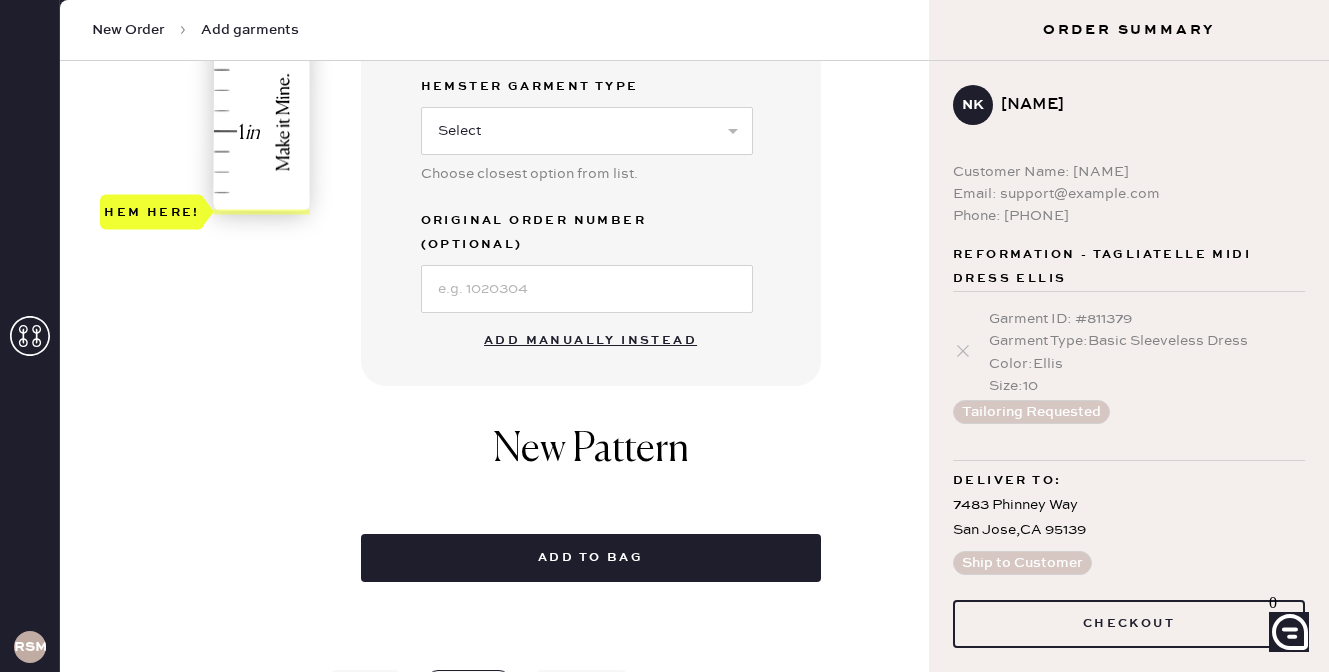 click on "Add manually instead" at bounding box center (590, 341) 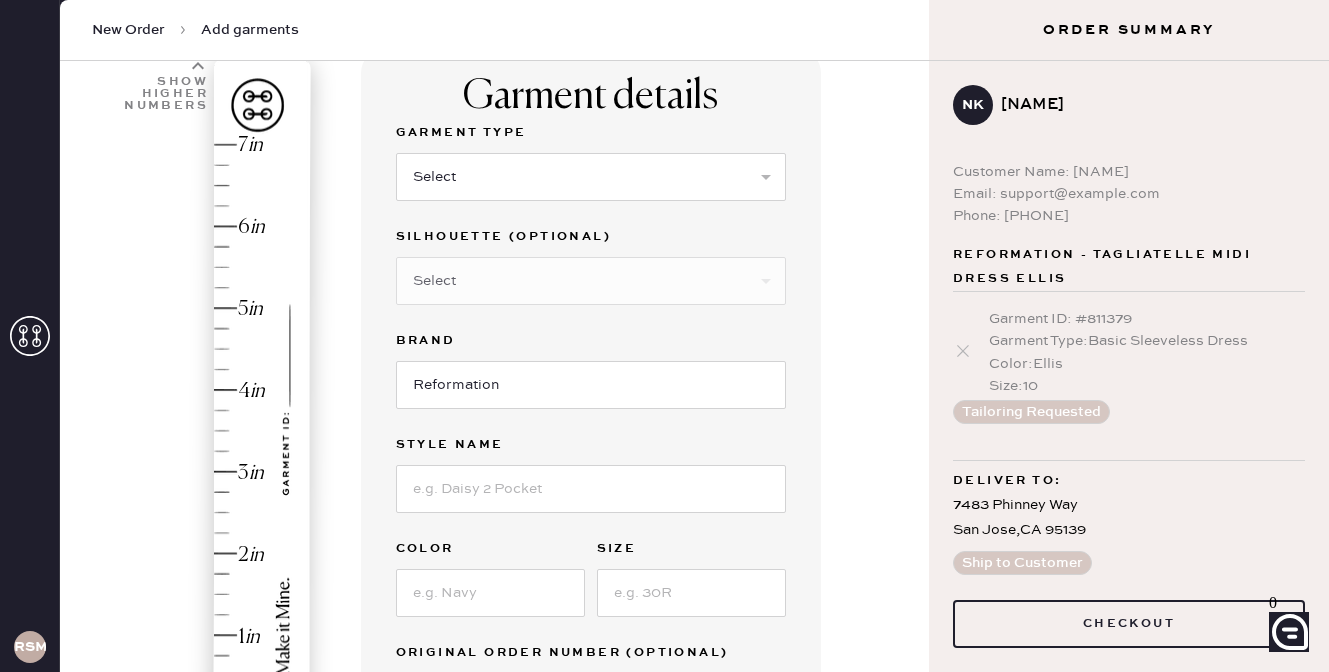scroll, scrollTop: 137, scrollLeft: 0, axis: vertical 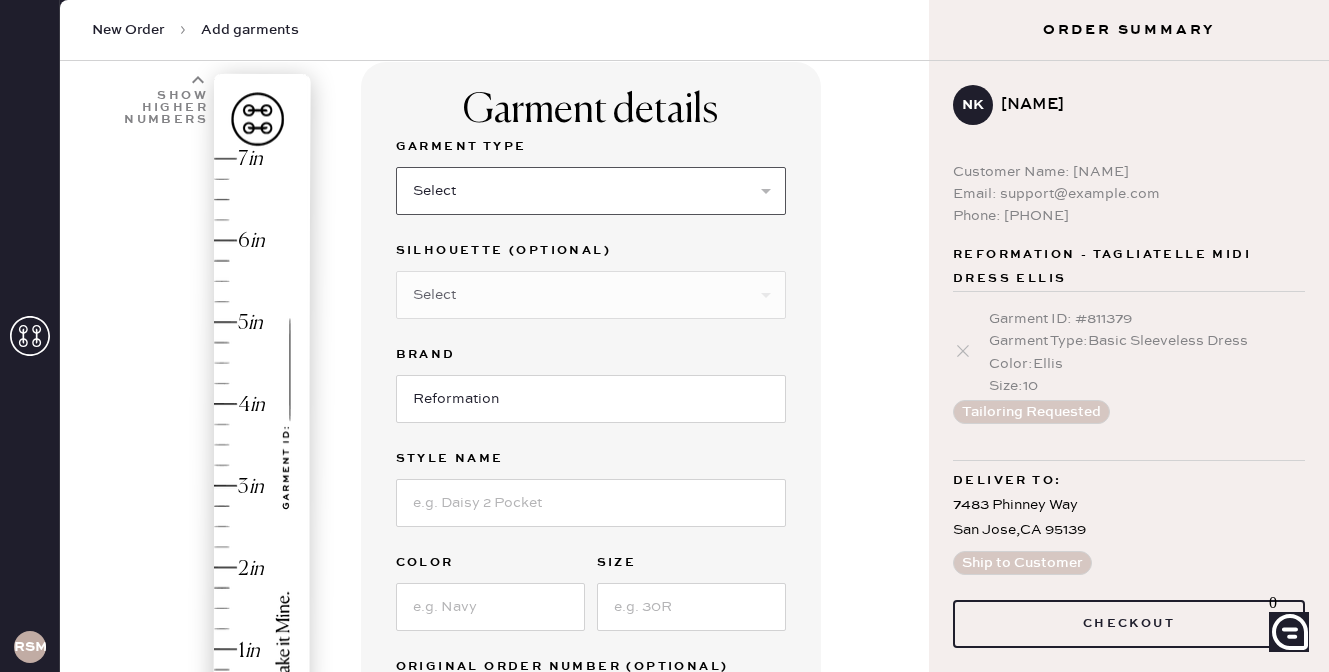 click on "Select Basic Skirt Jeans Leggings Pants Shorts Basic Sleeved Dress Basic Sleeveless Dress Basic Strap Dress Strap Jumpsuit Button Down Top Sleeved Top Sleeveless Top" at bounding box center [591, 191] 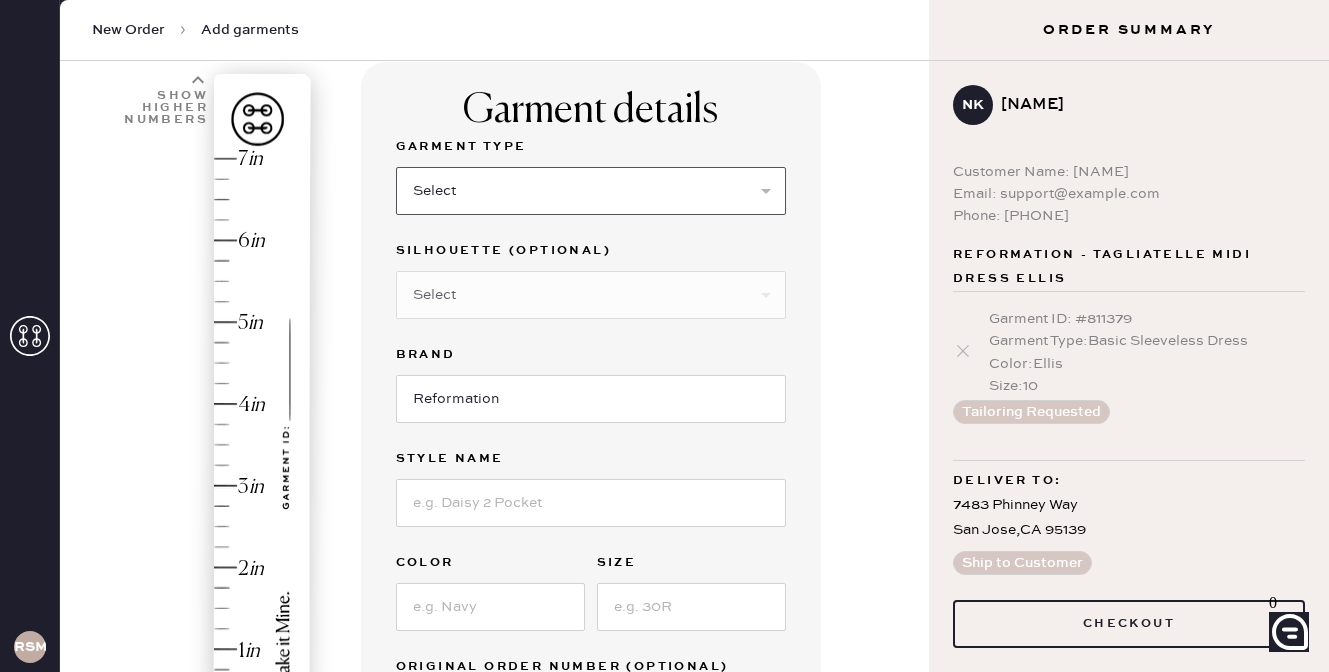 select on "7" 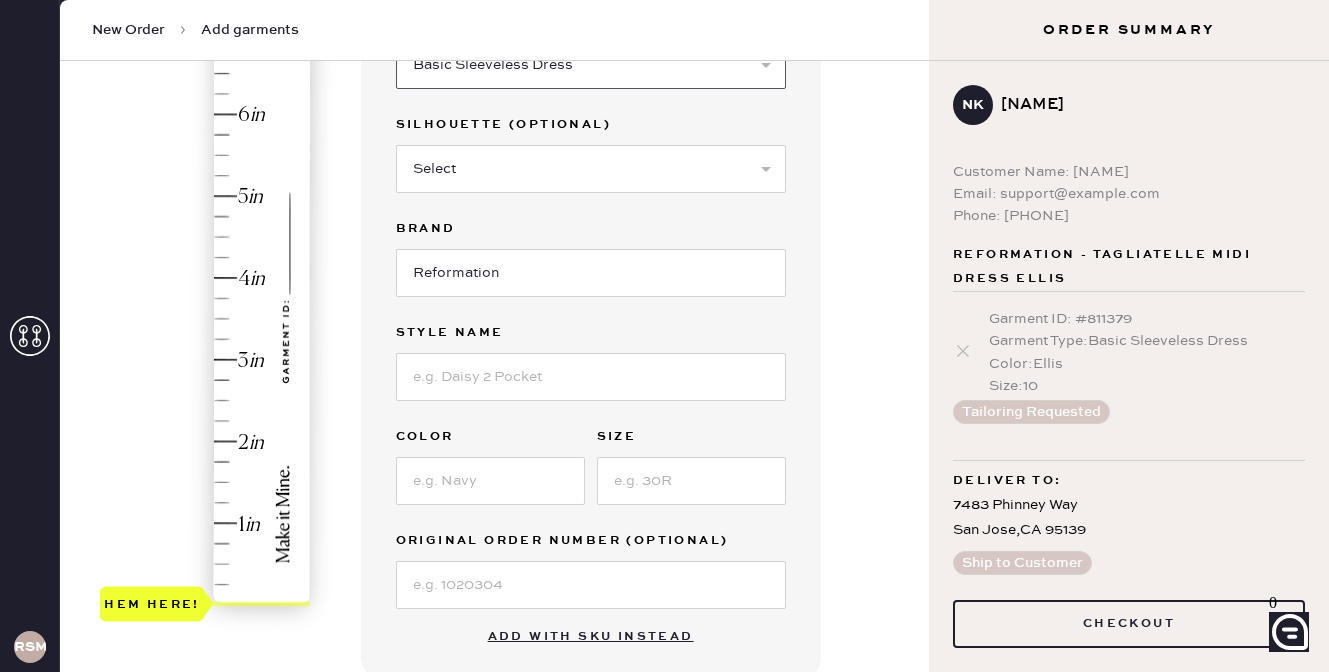 scroll, scrollTop: 279, scrollLeft: 0, axis: vertical 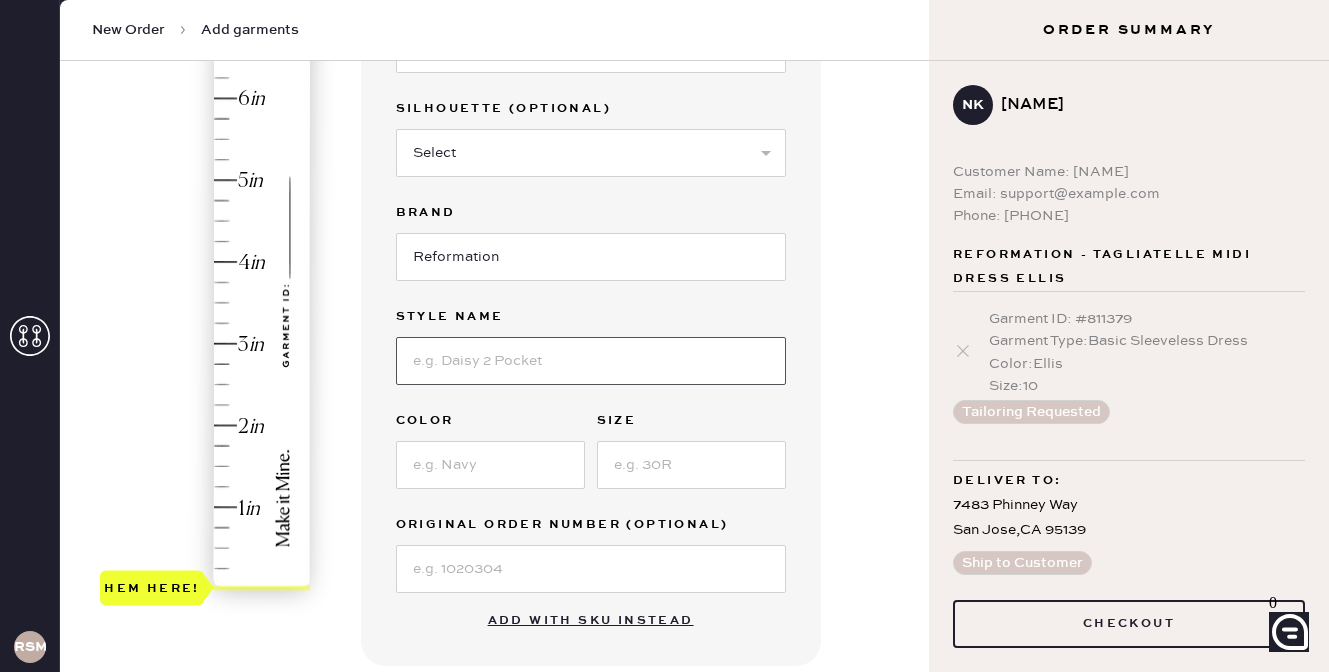 click at bounding box center [591, 361] 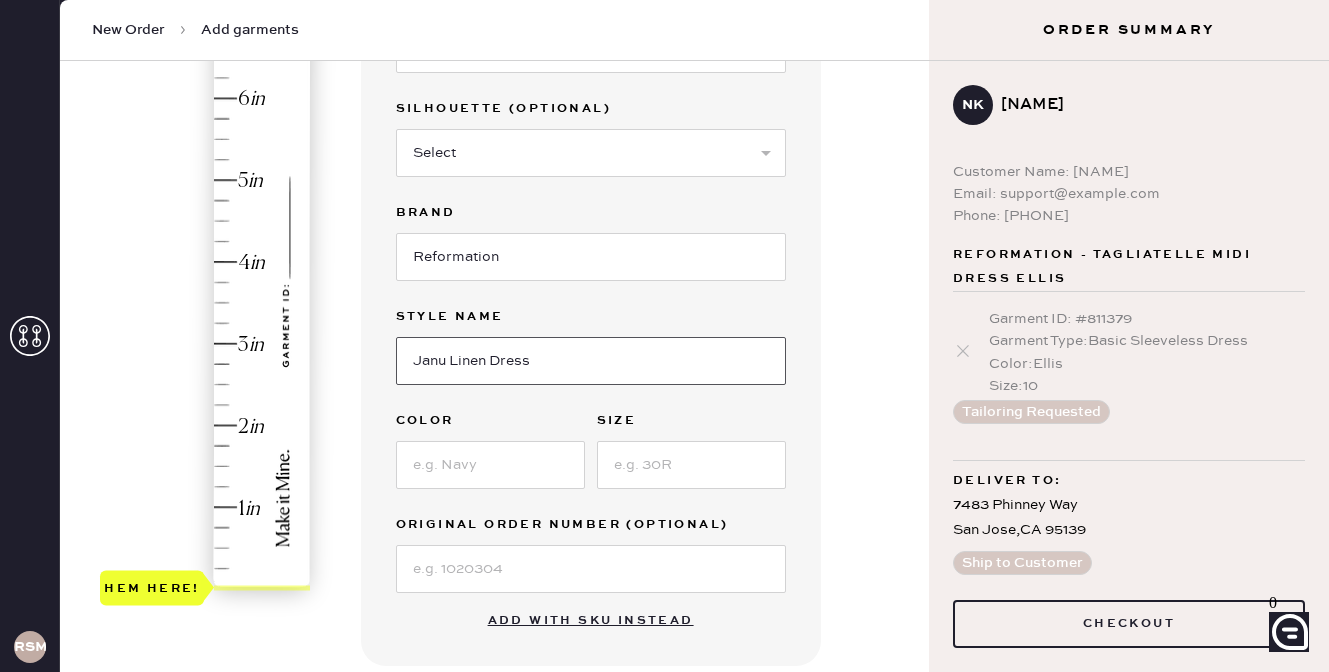type on "Janu Linen Dress" 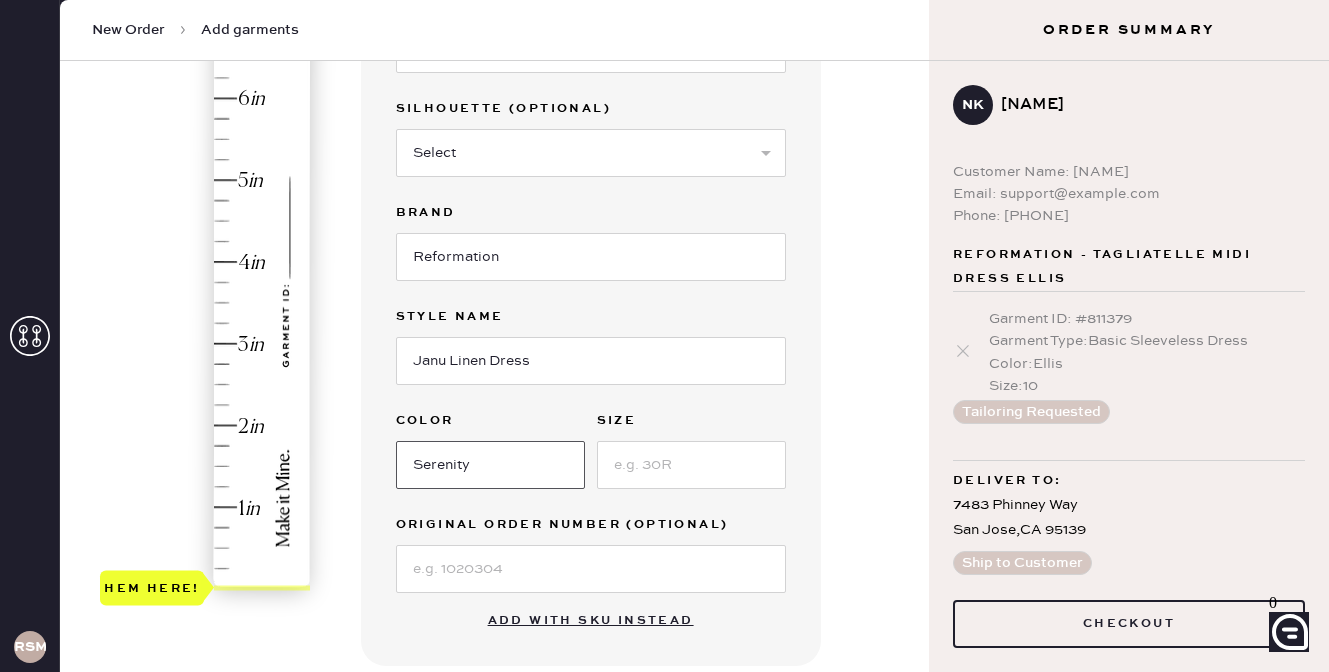 type on "Serenity" 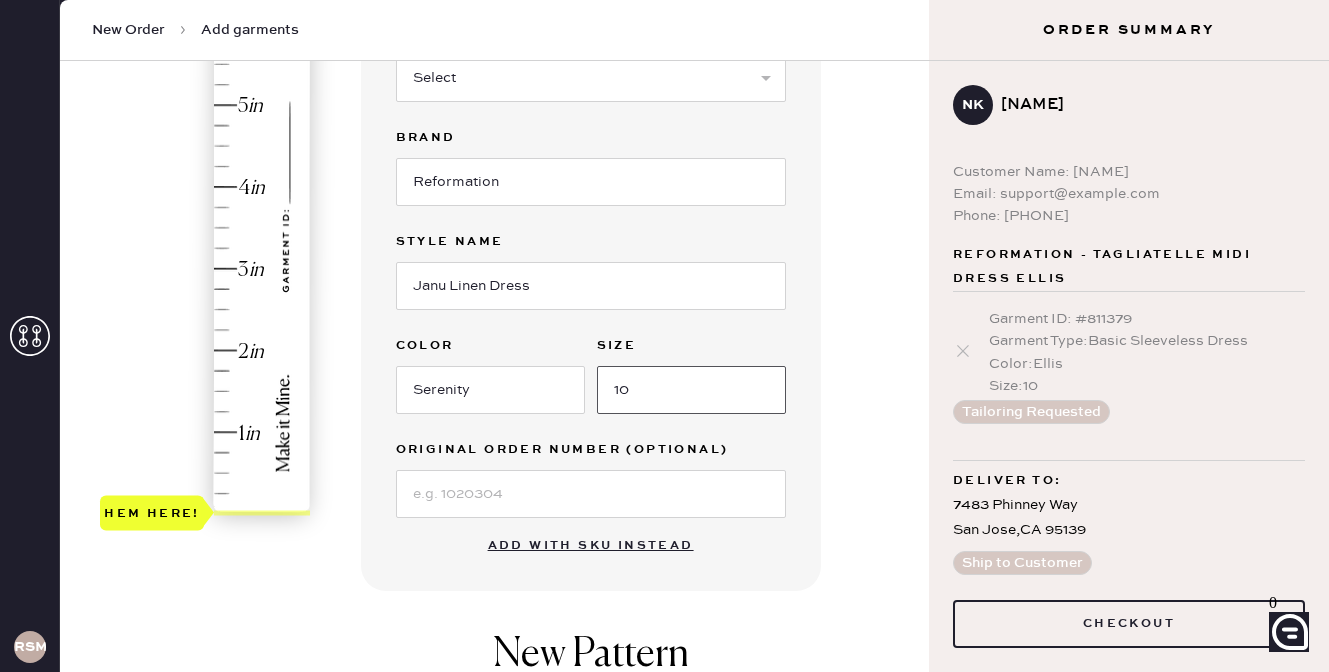 scroll, scrollTop: 222, scrollLeft: 0, axis: vertical 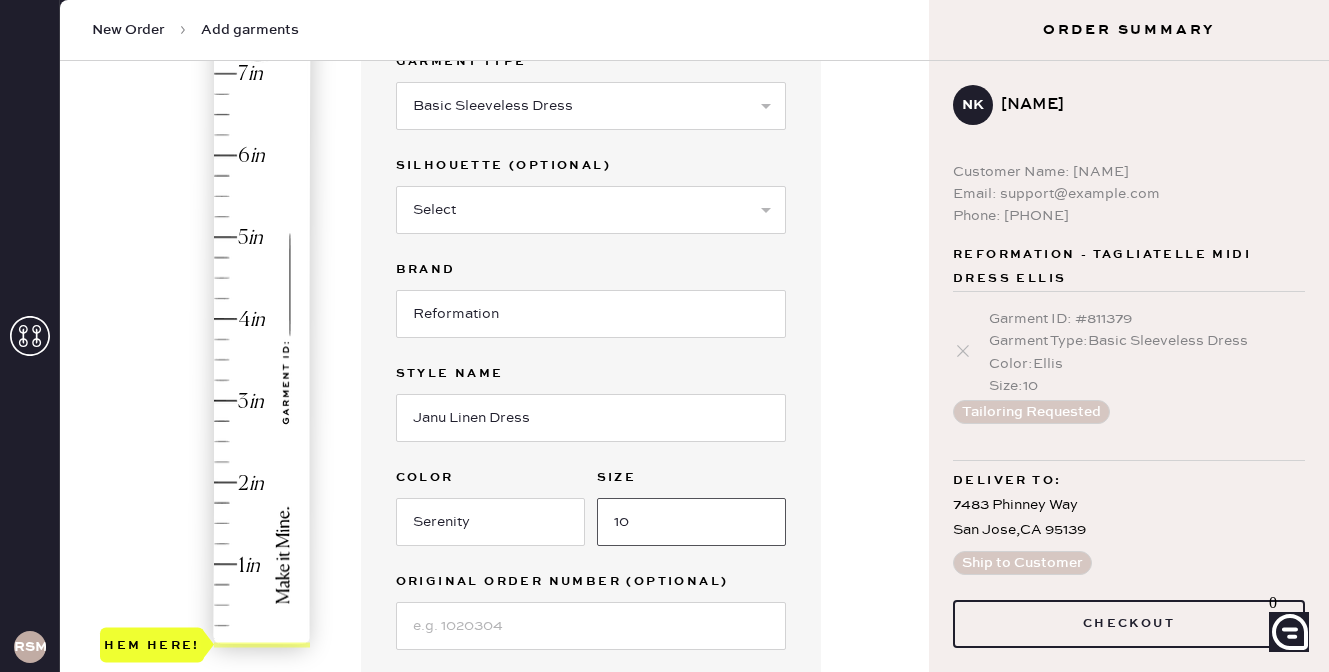 type on "10" 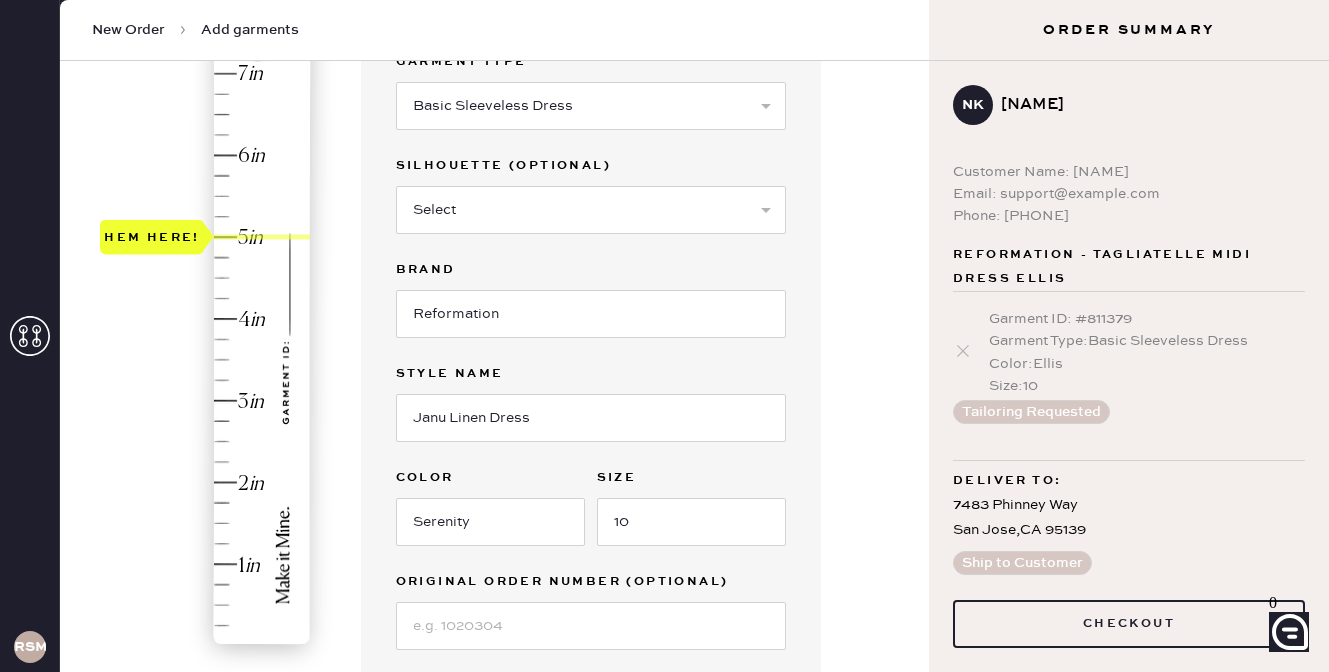 drag, startPoint x: 155, startPoint y: 637, endPoint x: 218, endPoint y: 239, distance: 402.95532 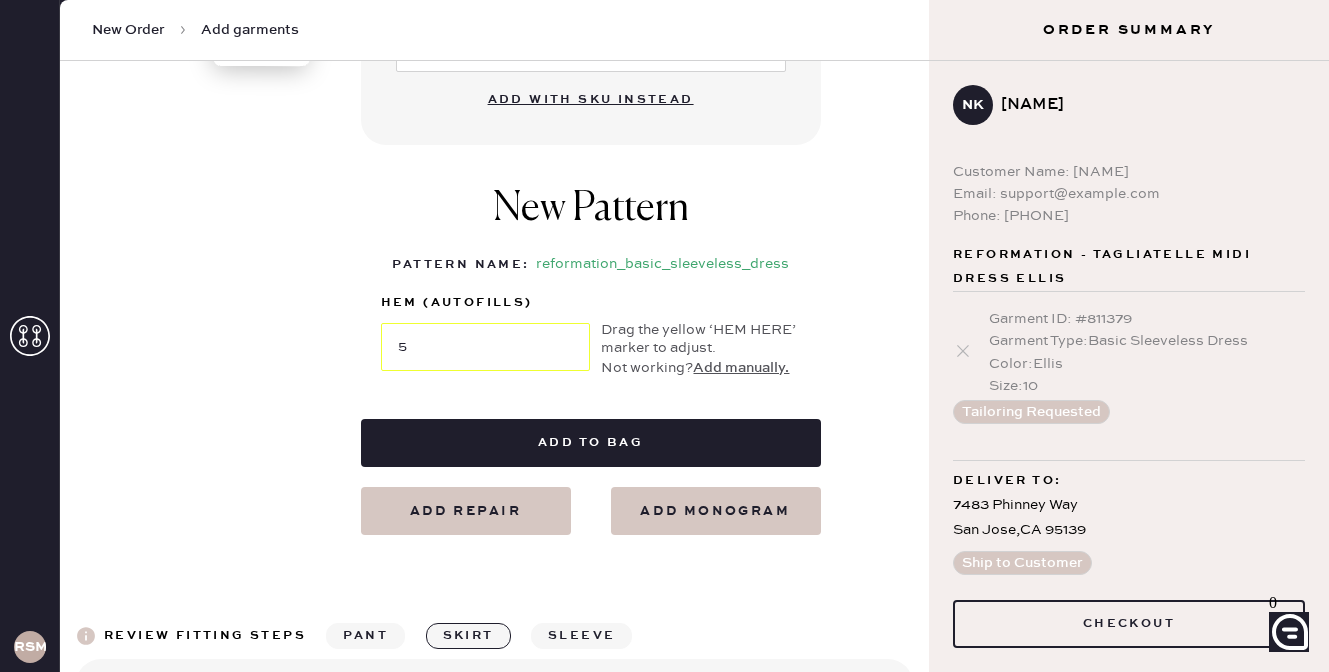 scroll, scrollTop: 868, scrollLeft: 0, axis: vertical 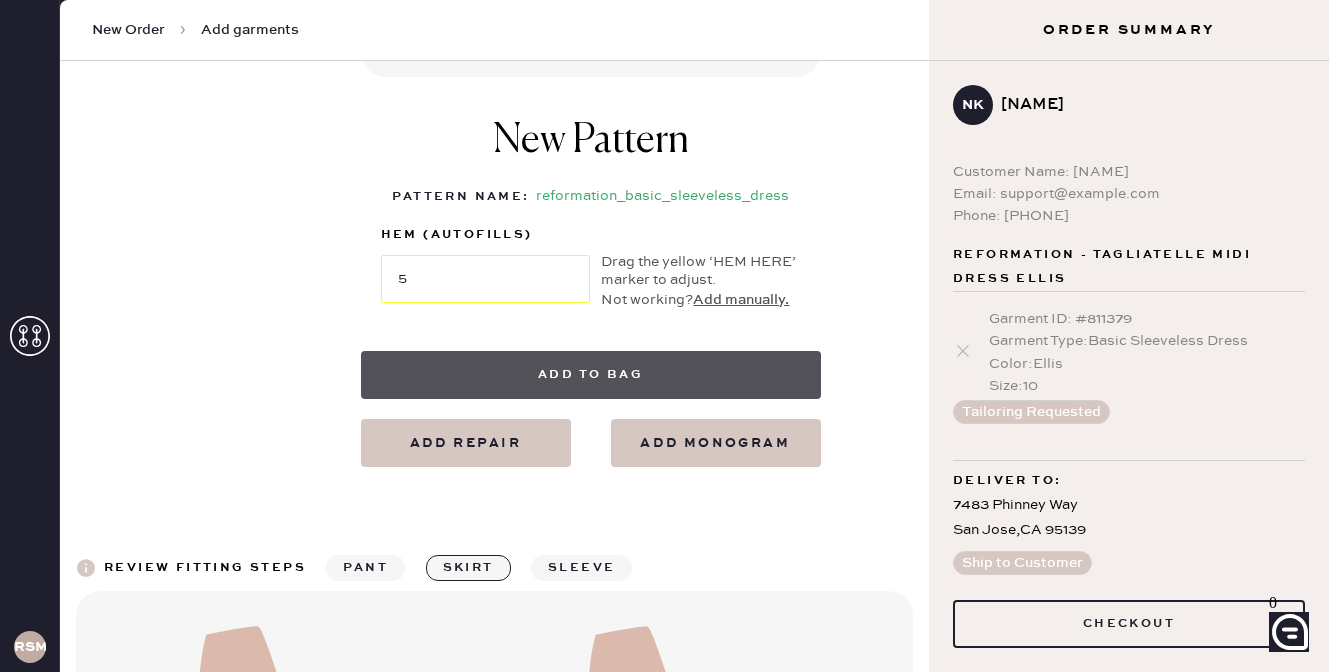 click on "Add to bag" at bounding box center (591, 375) 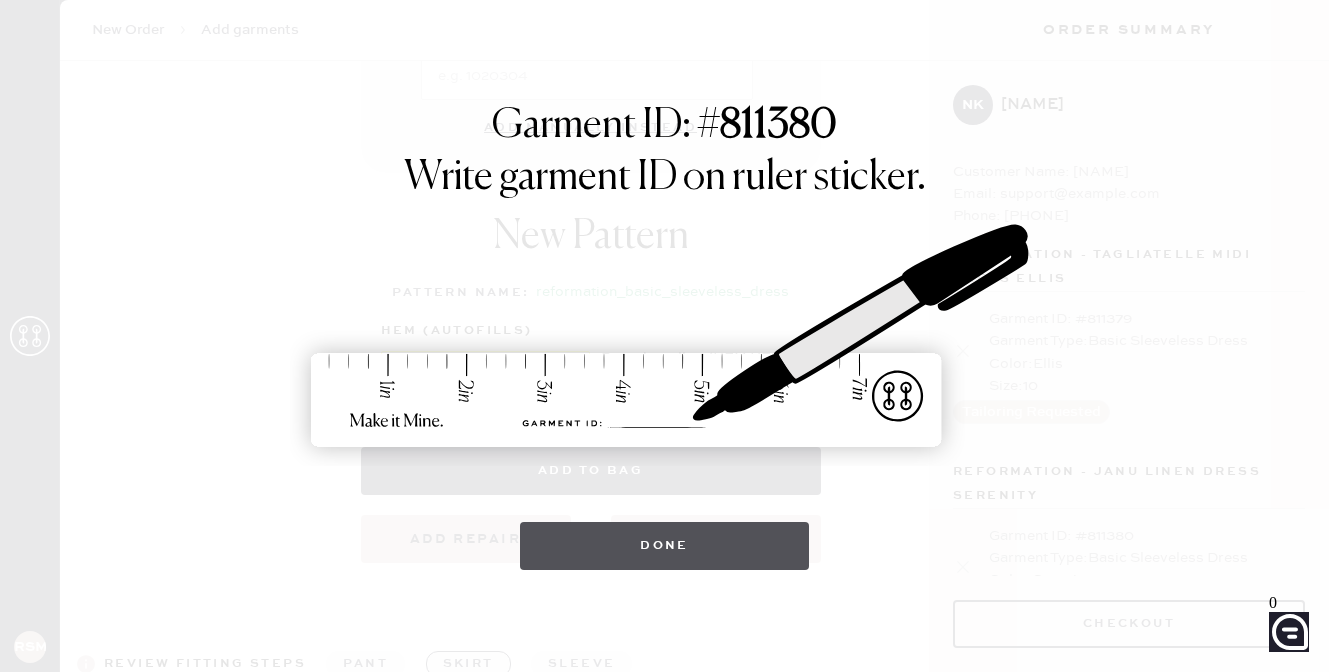 click on "Done" at bounding box center [664, 546] 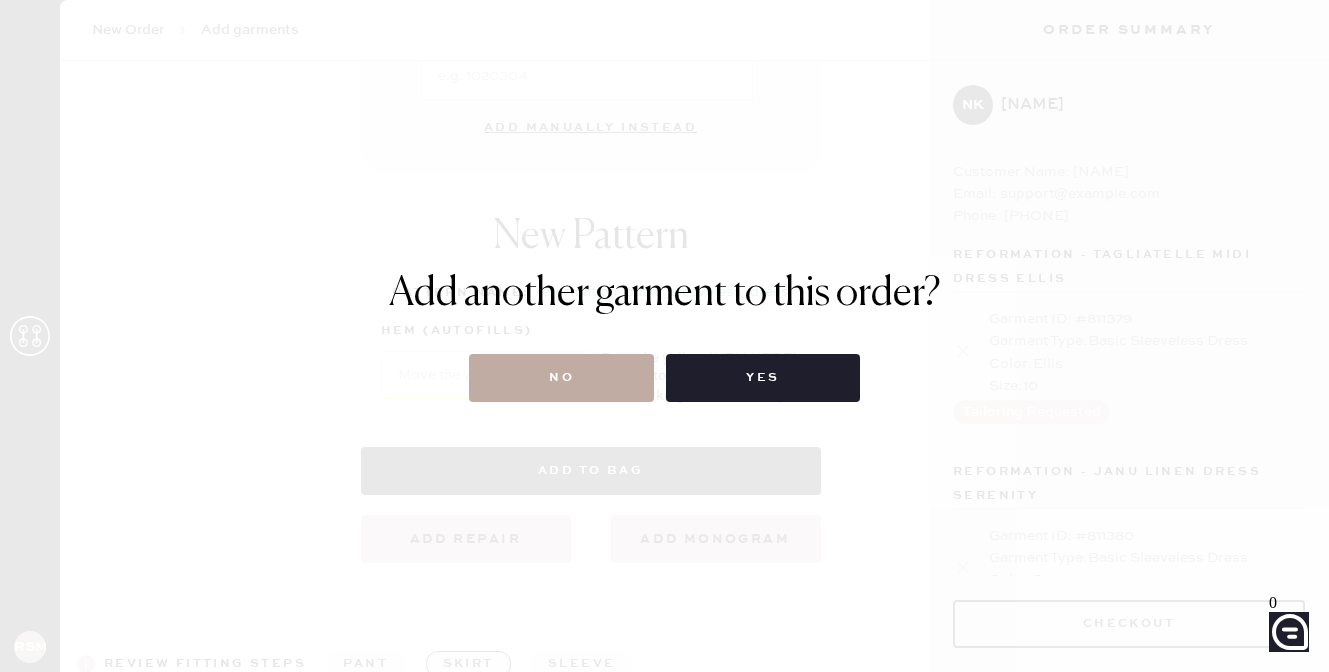 click on "No" at bounding box center [561, 378] 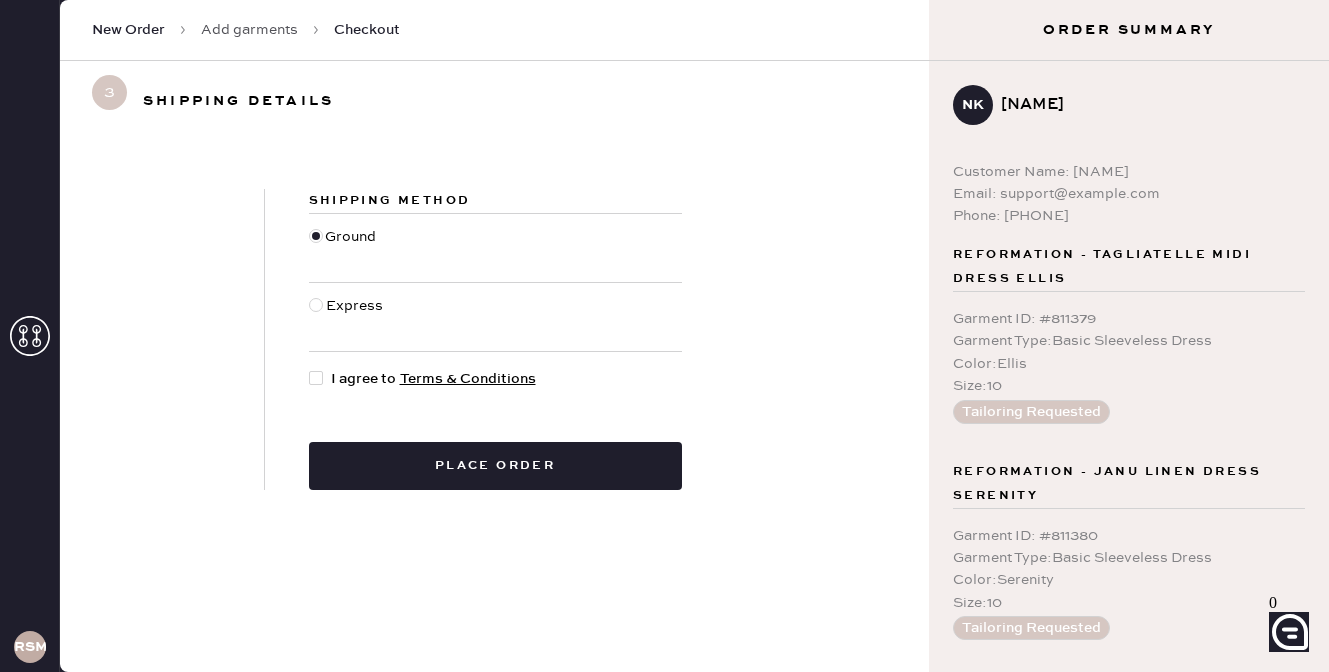 click on "Express" at bounding box center [353, 248] 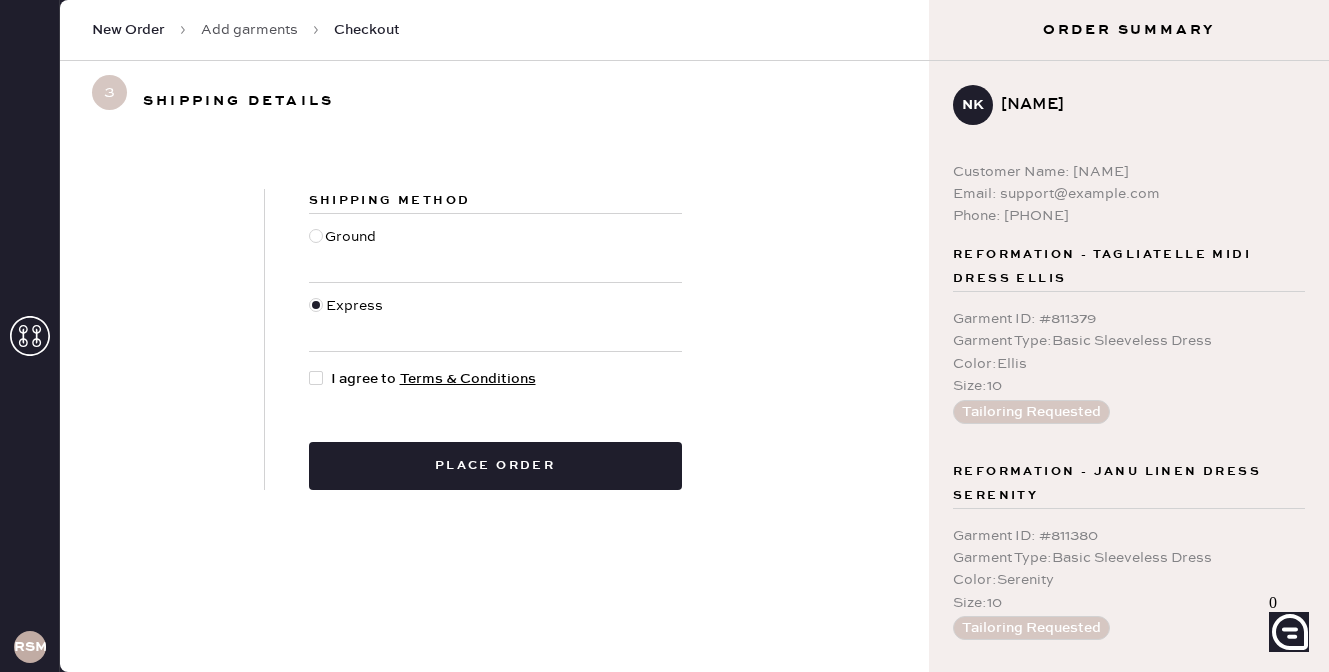 click at bounding box center [316, 378] 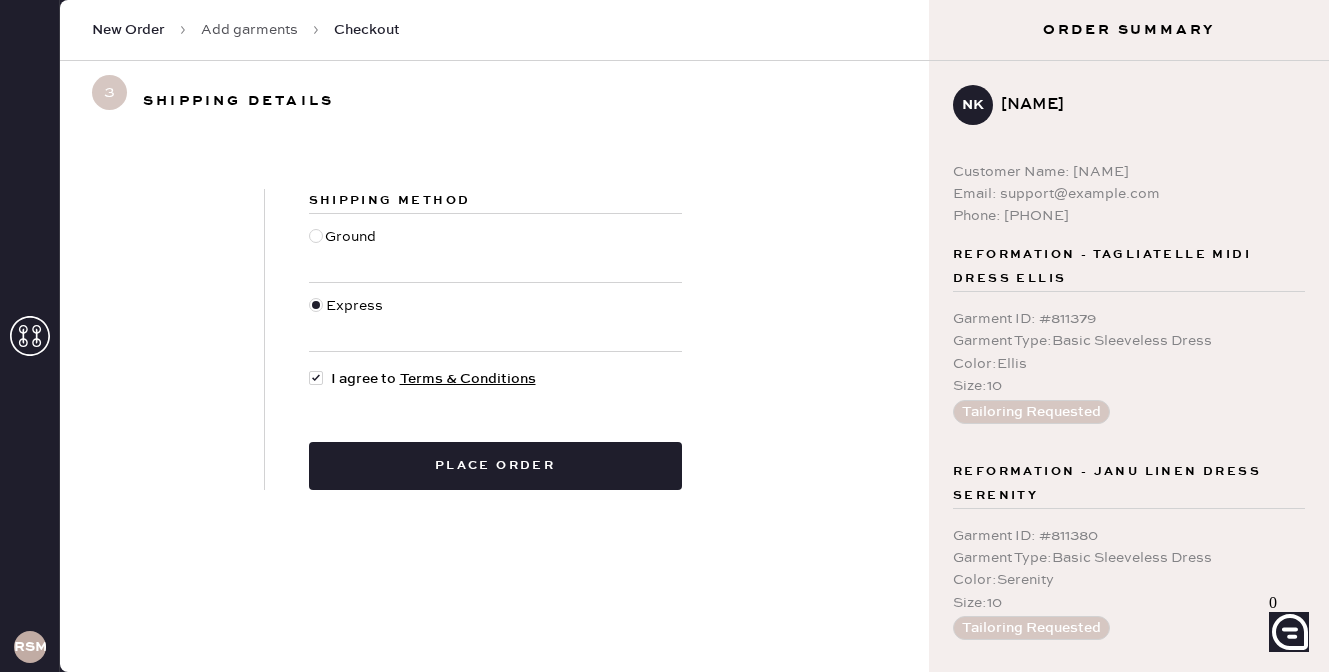 click on "Shipping Method Ground Express I agree to Terms & Conditions Place order" at bounding box center [495, 339] 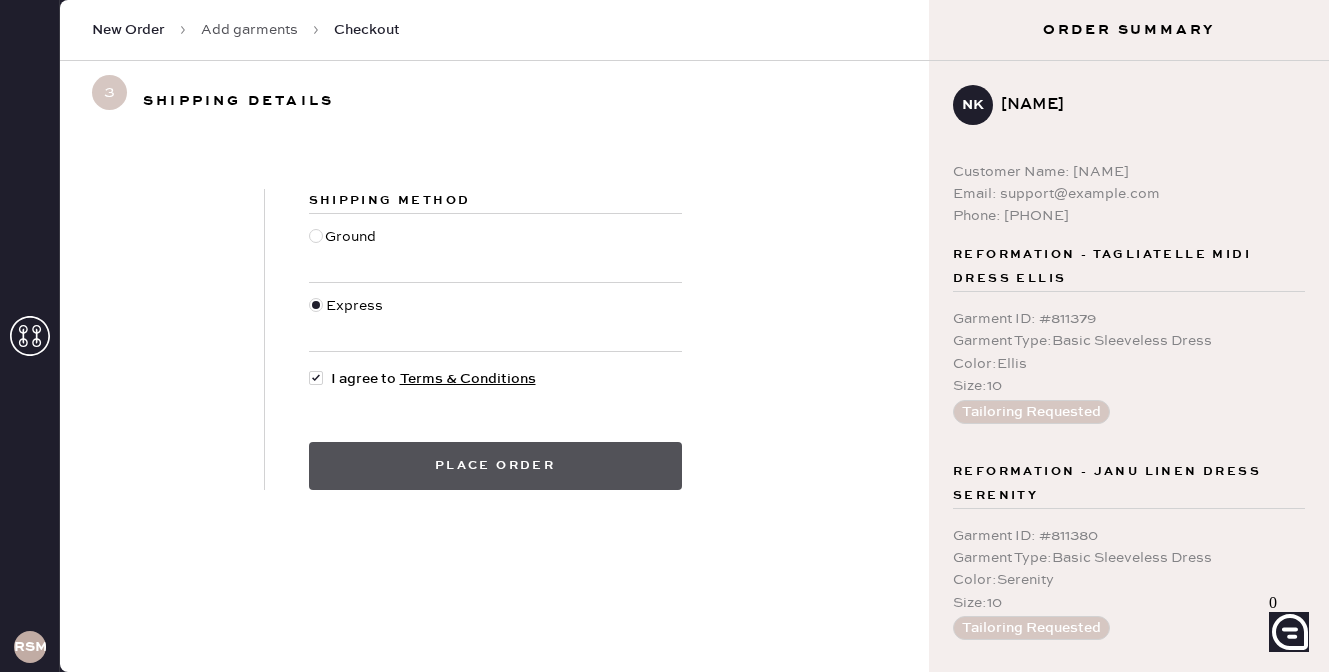 click on "Place order" at bounding box center [495, 466] 